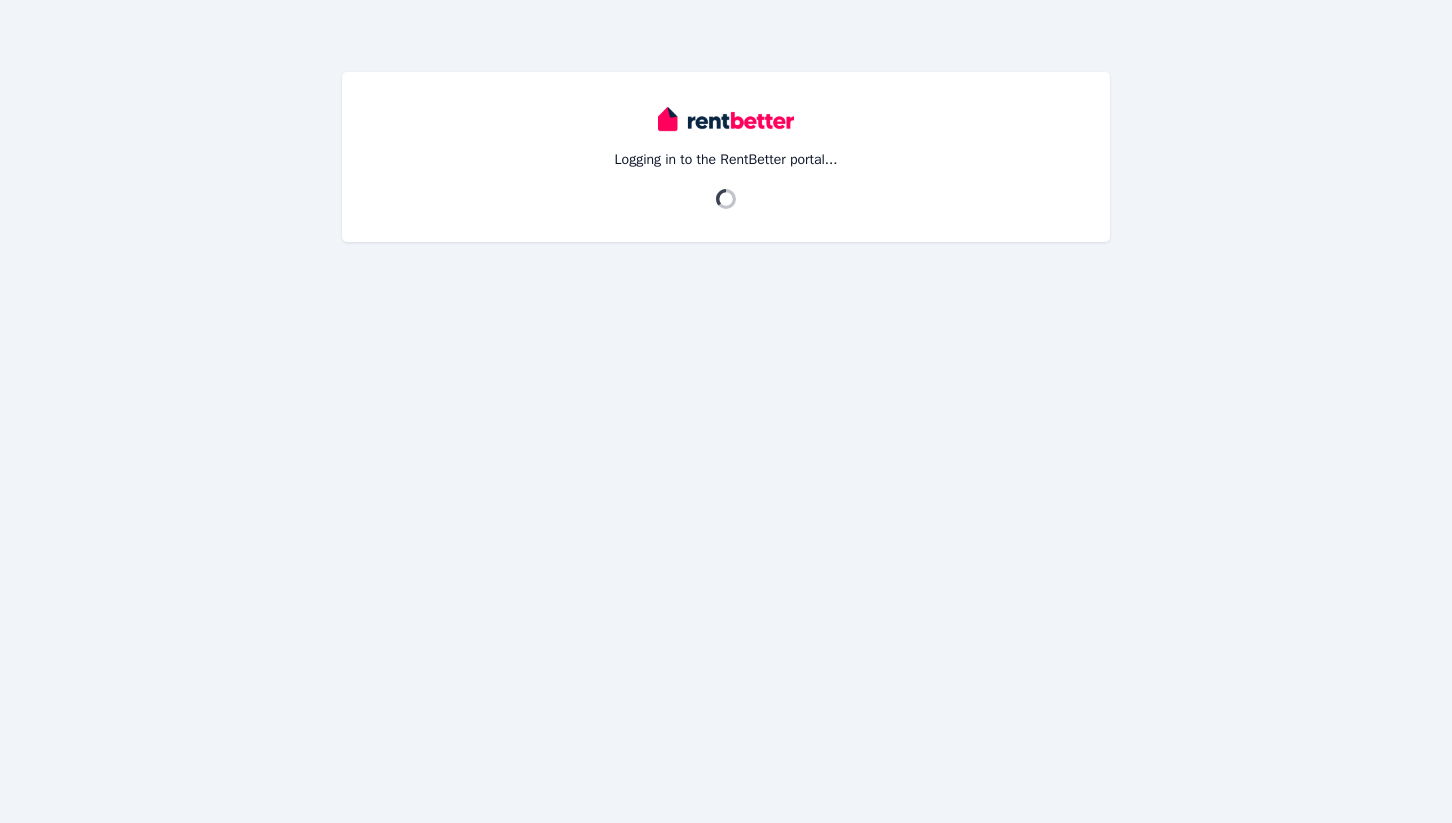scroll, scrollTop: 0, scrollLeft: 0, axis: both 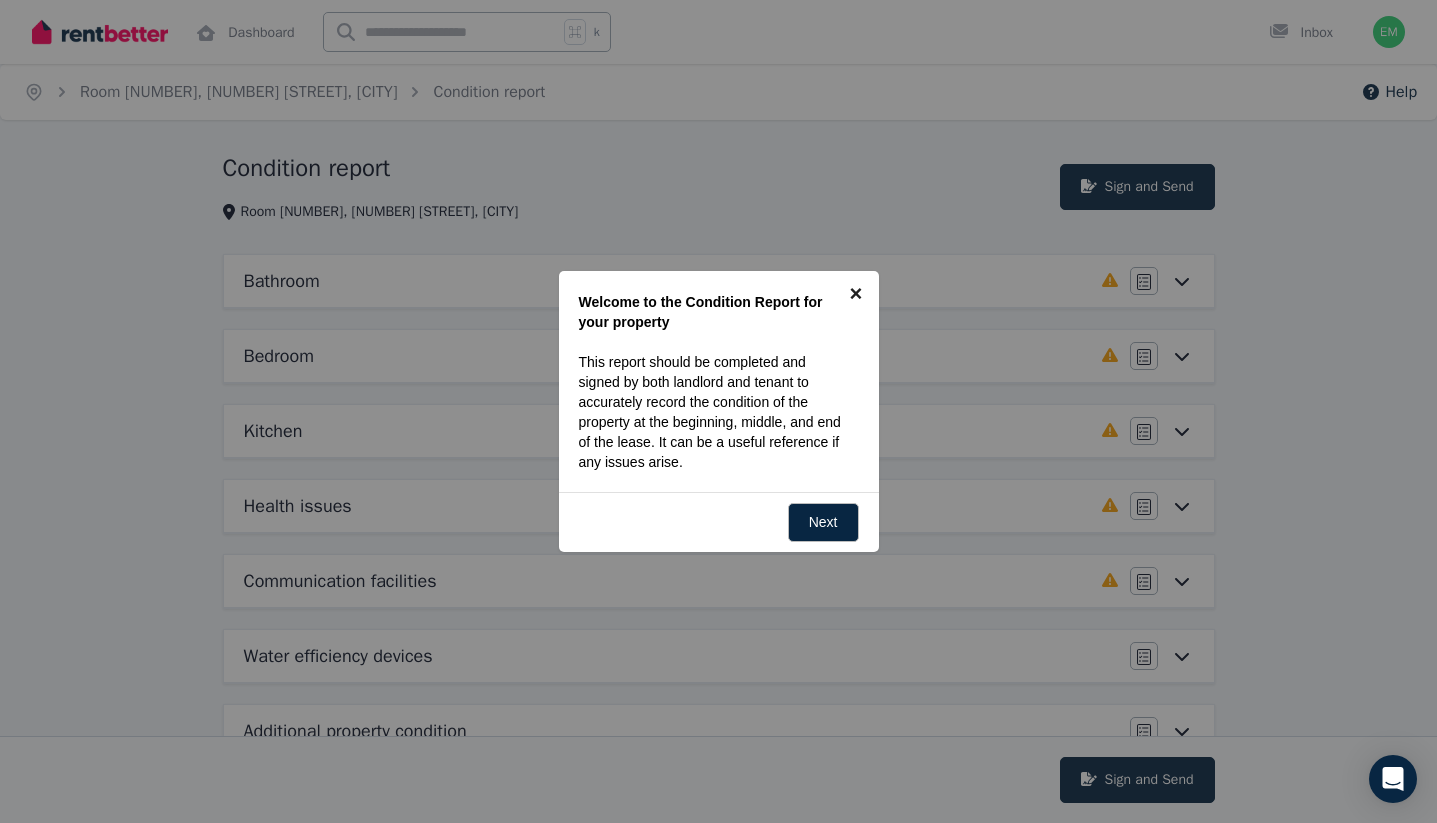 click on "×" at bounding box center (856, 293) 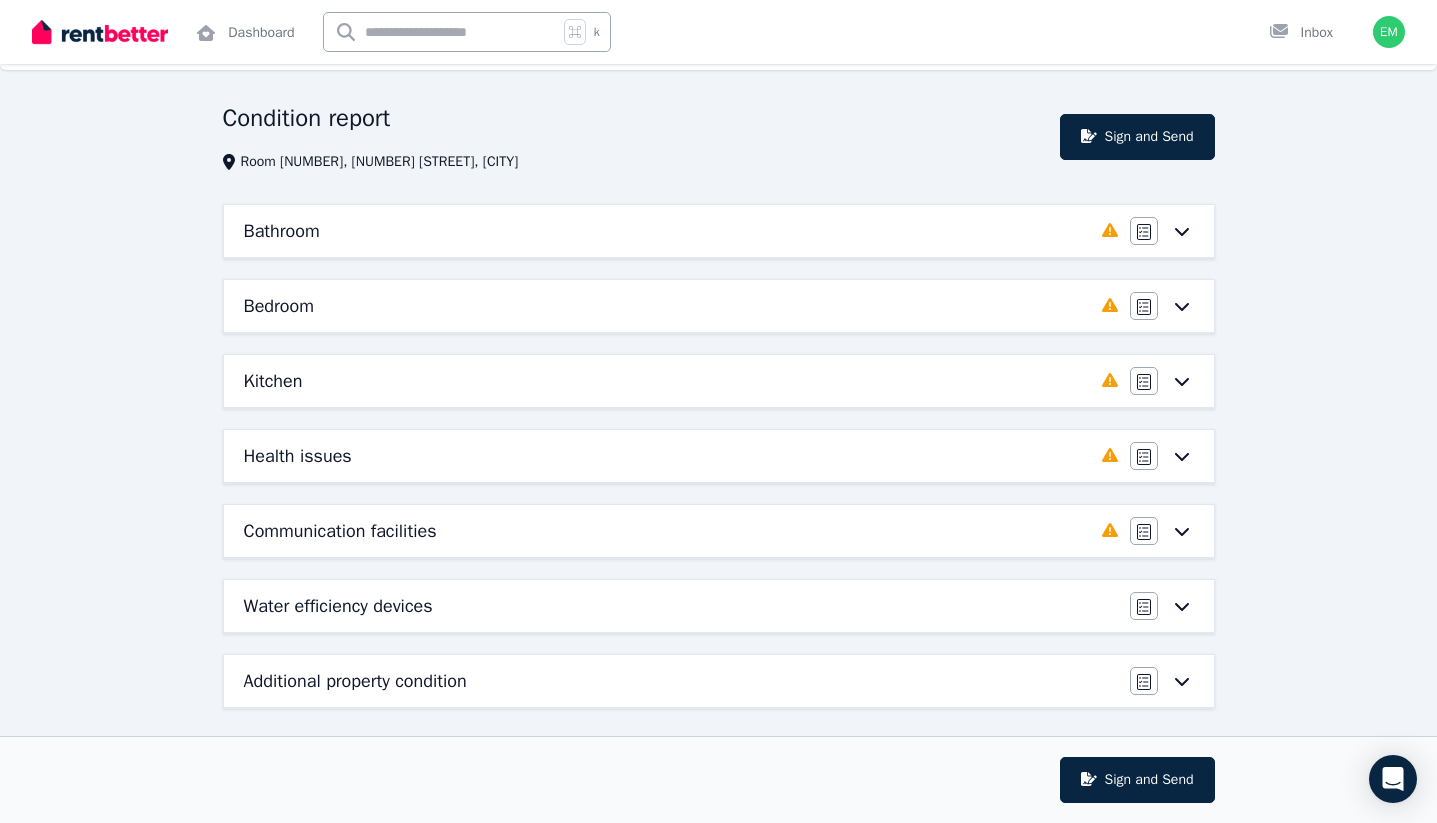 scroll, scrollTop: 44, scrollLeft: 0, axis: vertical 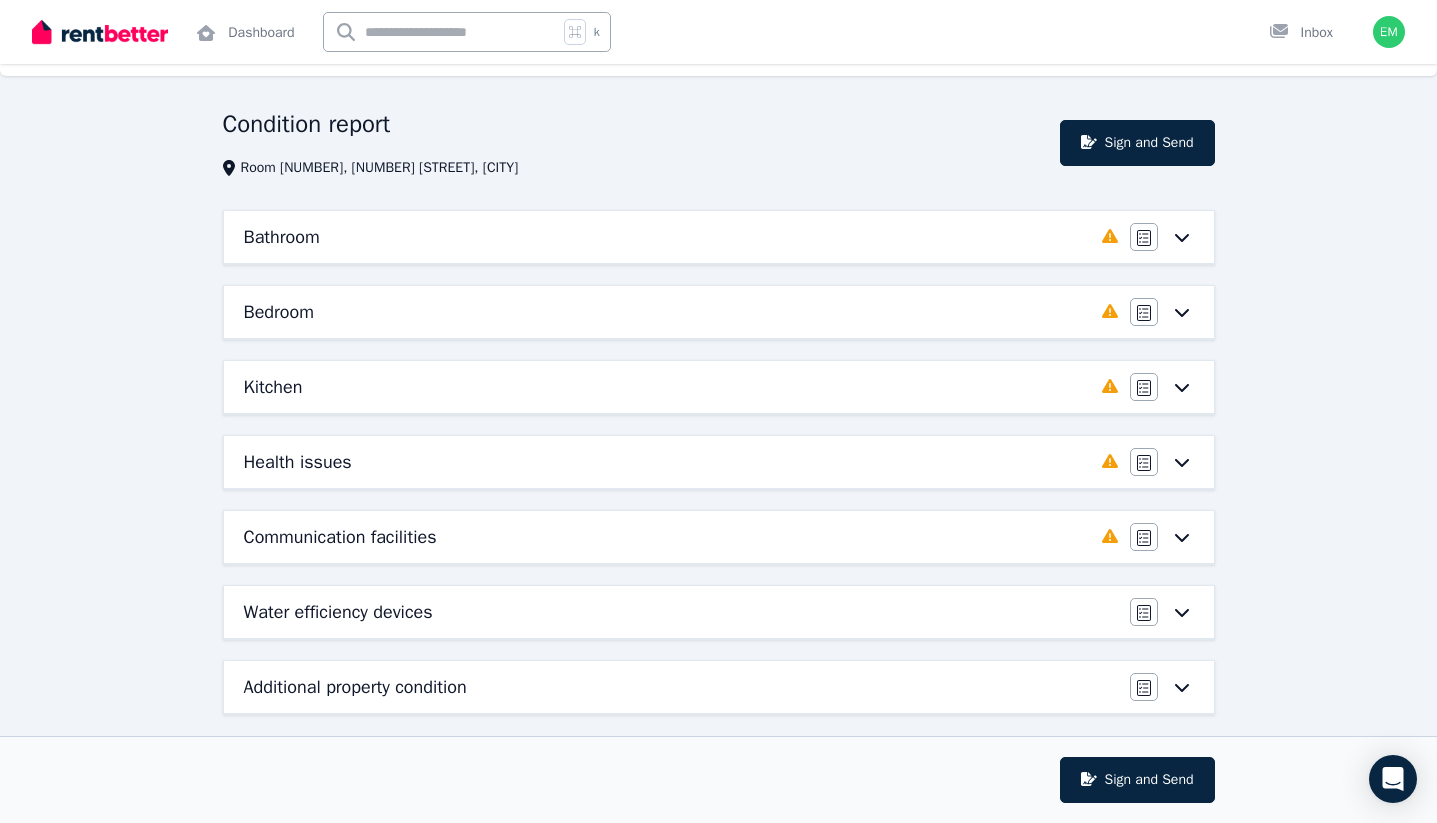 click 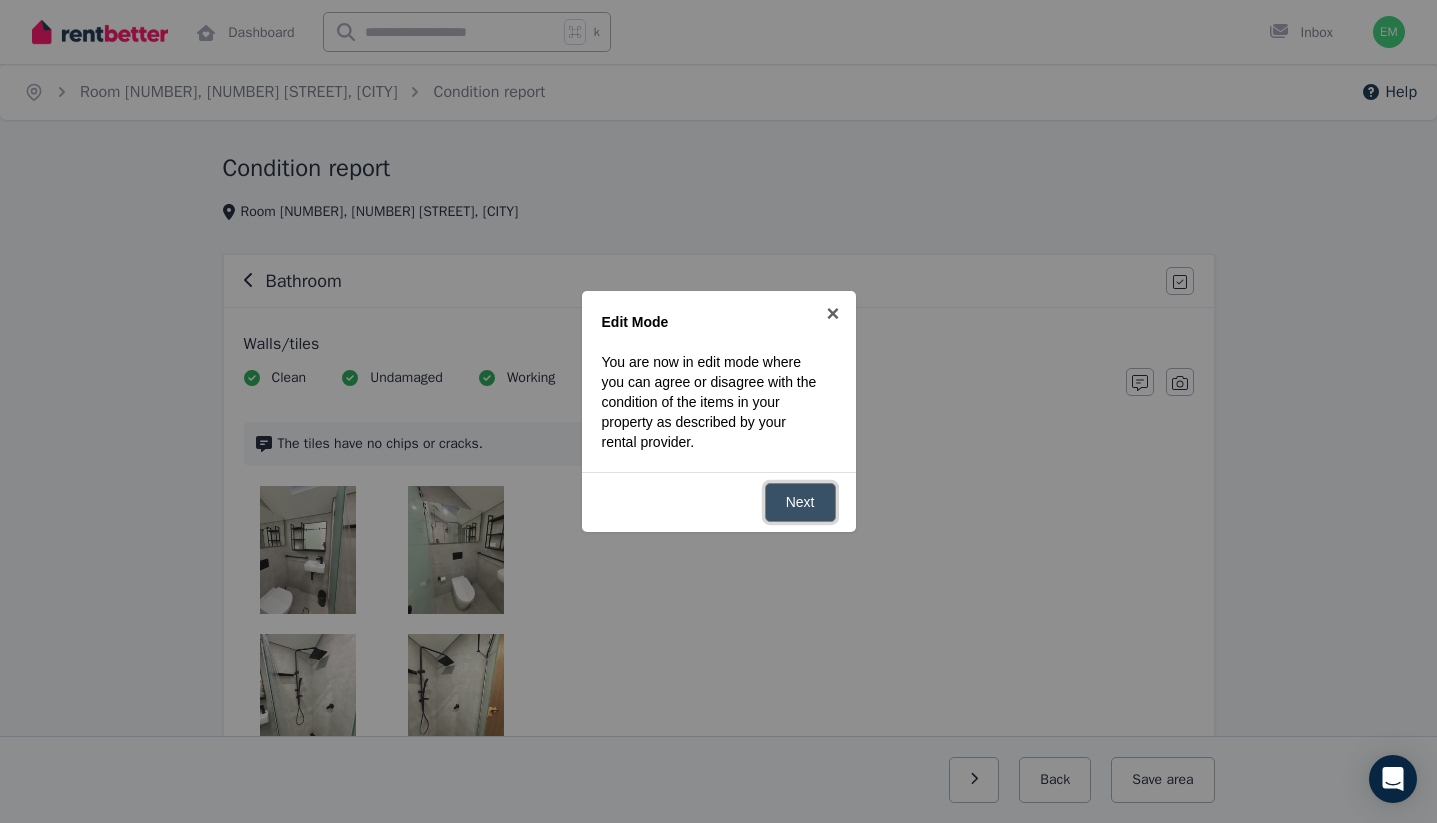 click on "Next" at bounding box center (800, 502) 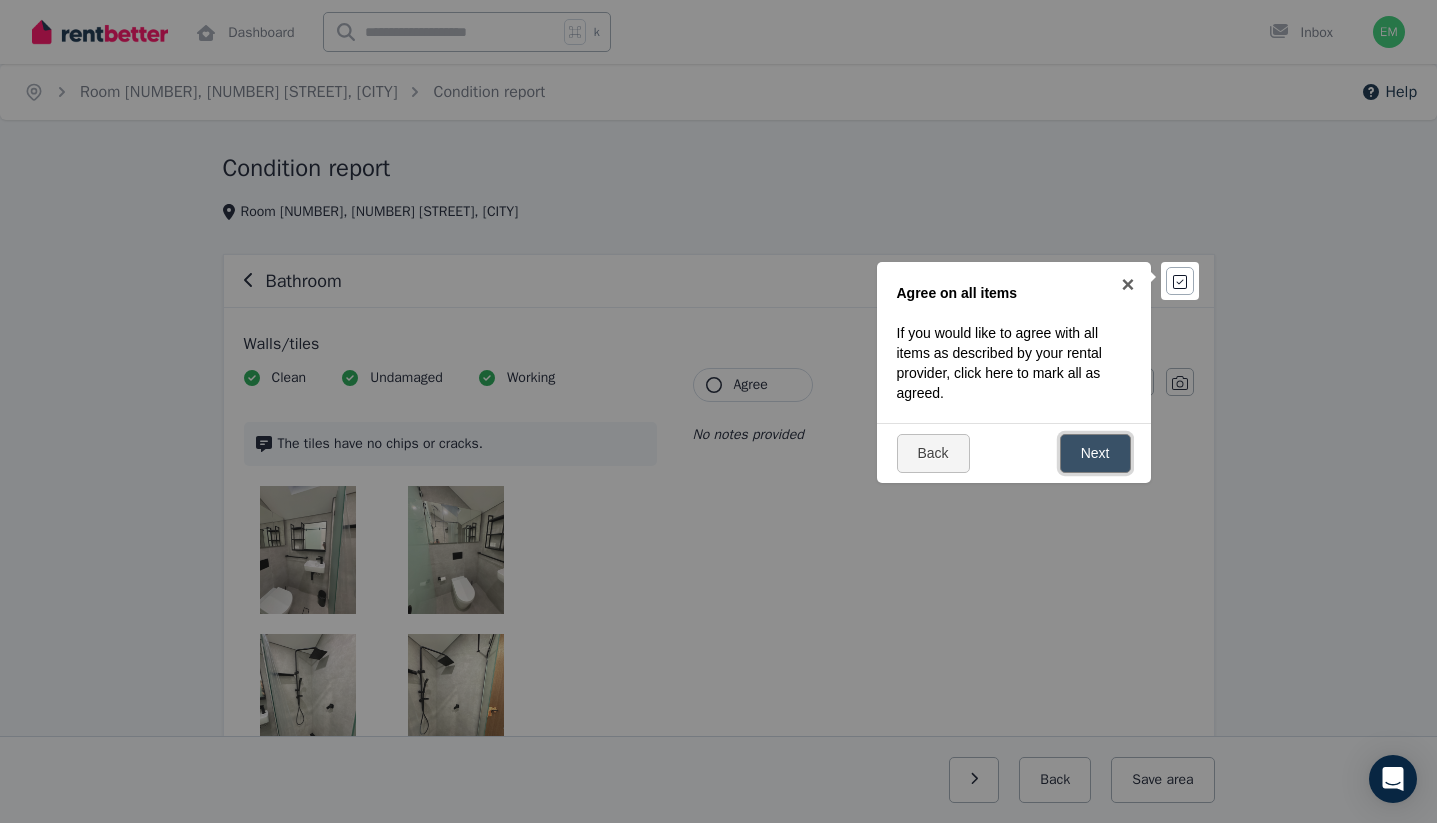click on "Next" at bounding box center [1095, 453] 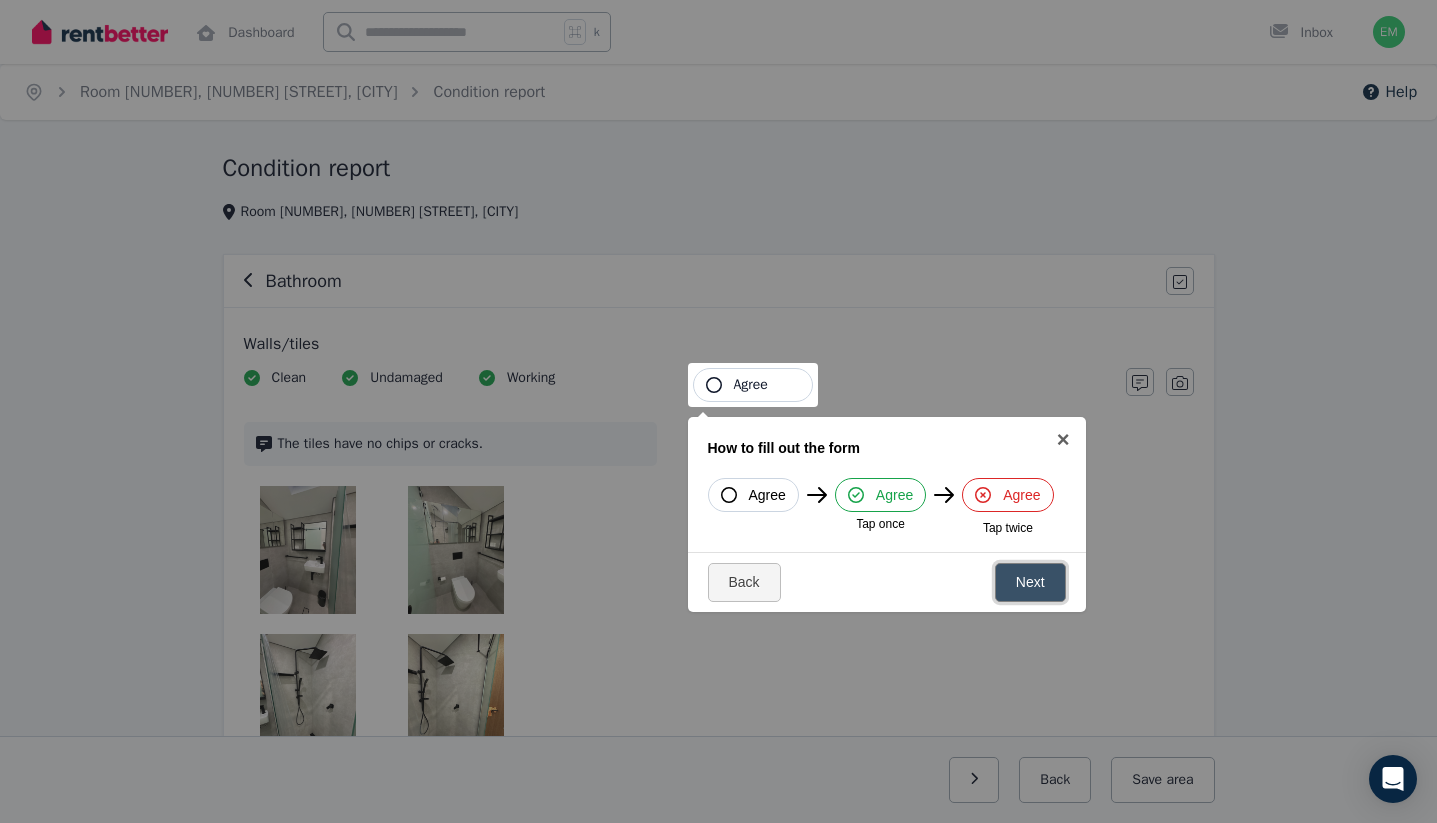 click on "Next" at bounding box center (1030, 582) 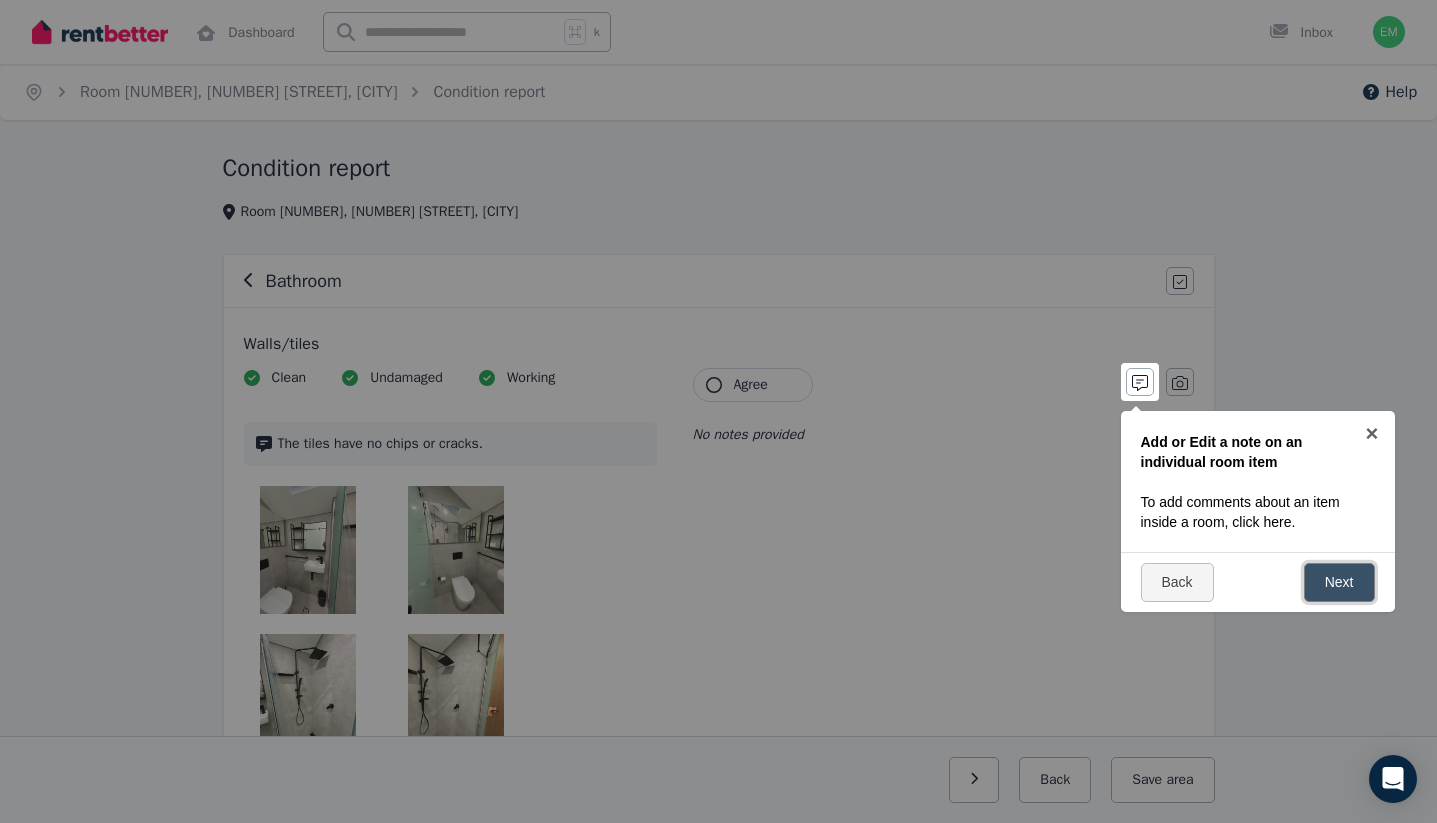 click on "Next" at bounding box center [1339, 582] 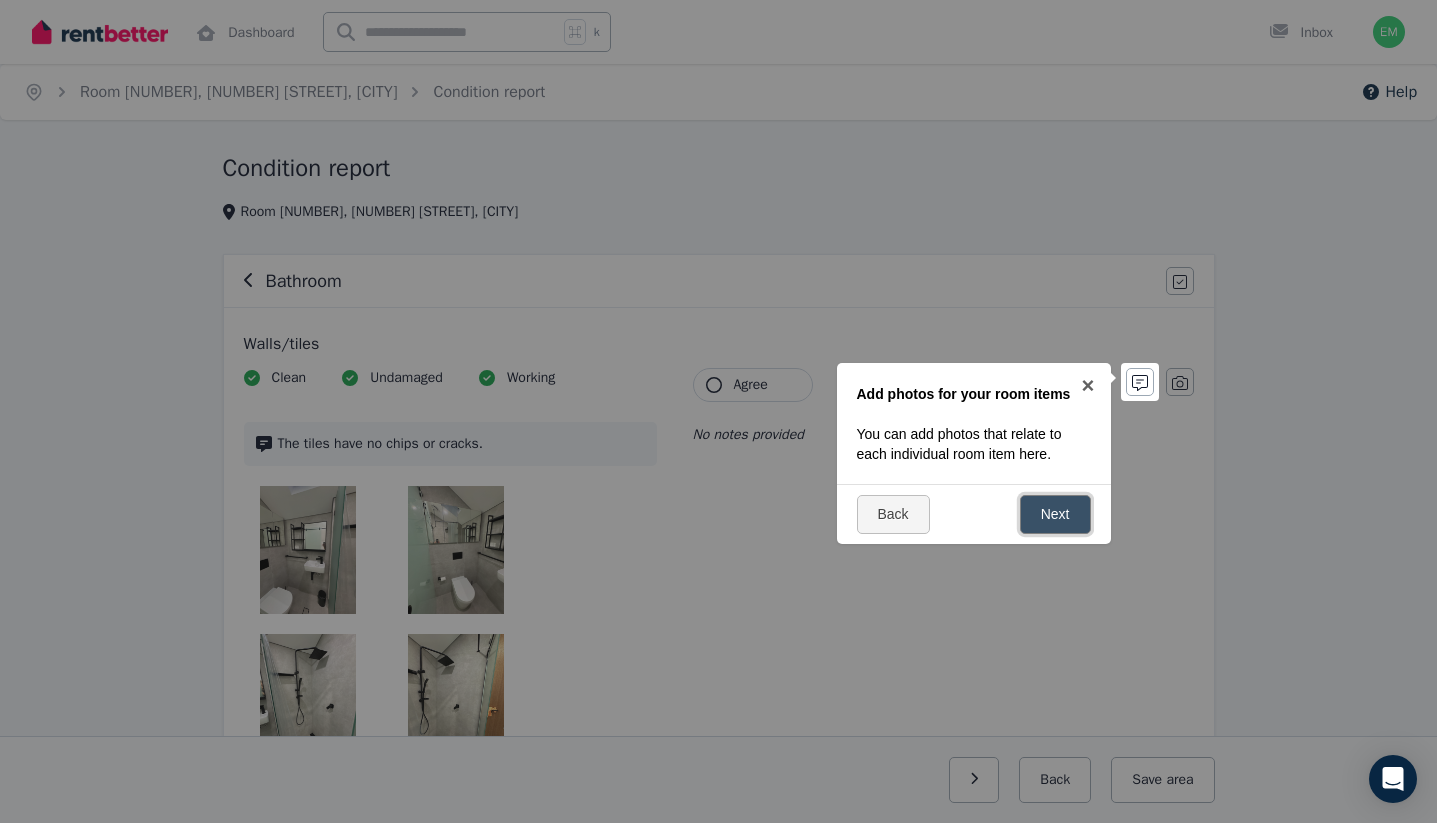 click on "Next" at bounding box center (1055, 514) 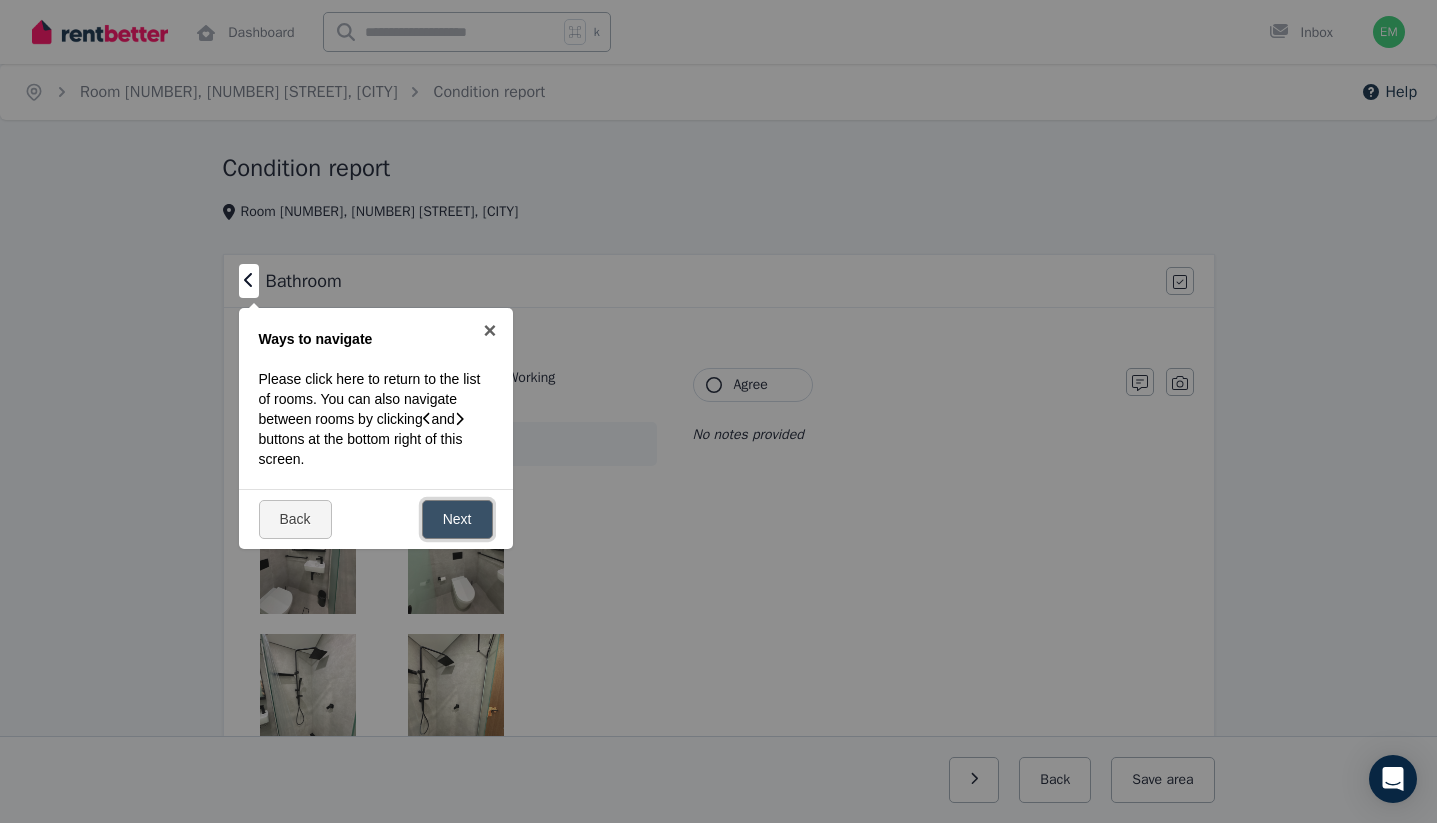 click on "Next" at bounding box center [457, 519] 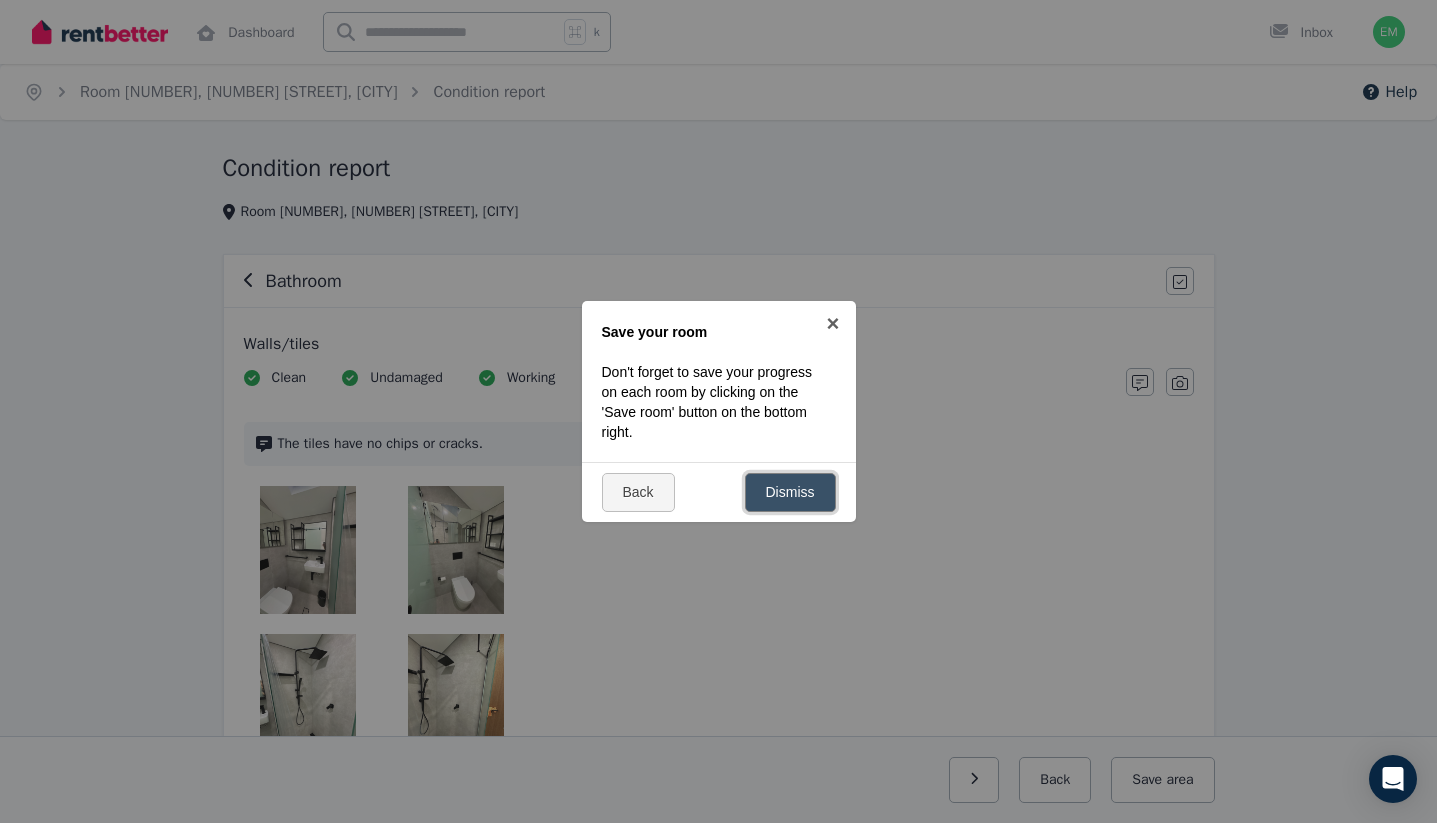 click on "Dismiss" at bounding box center [790, 492] 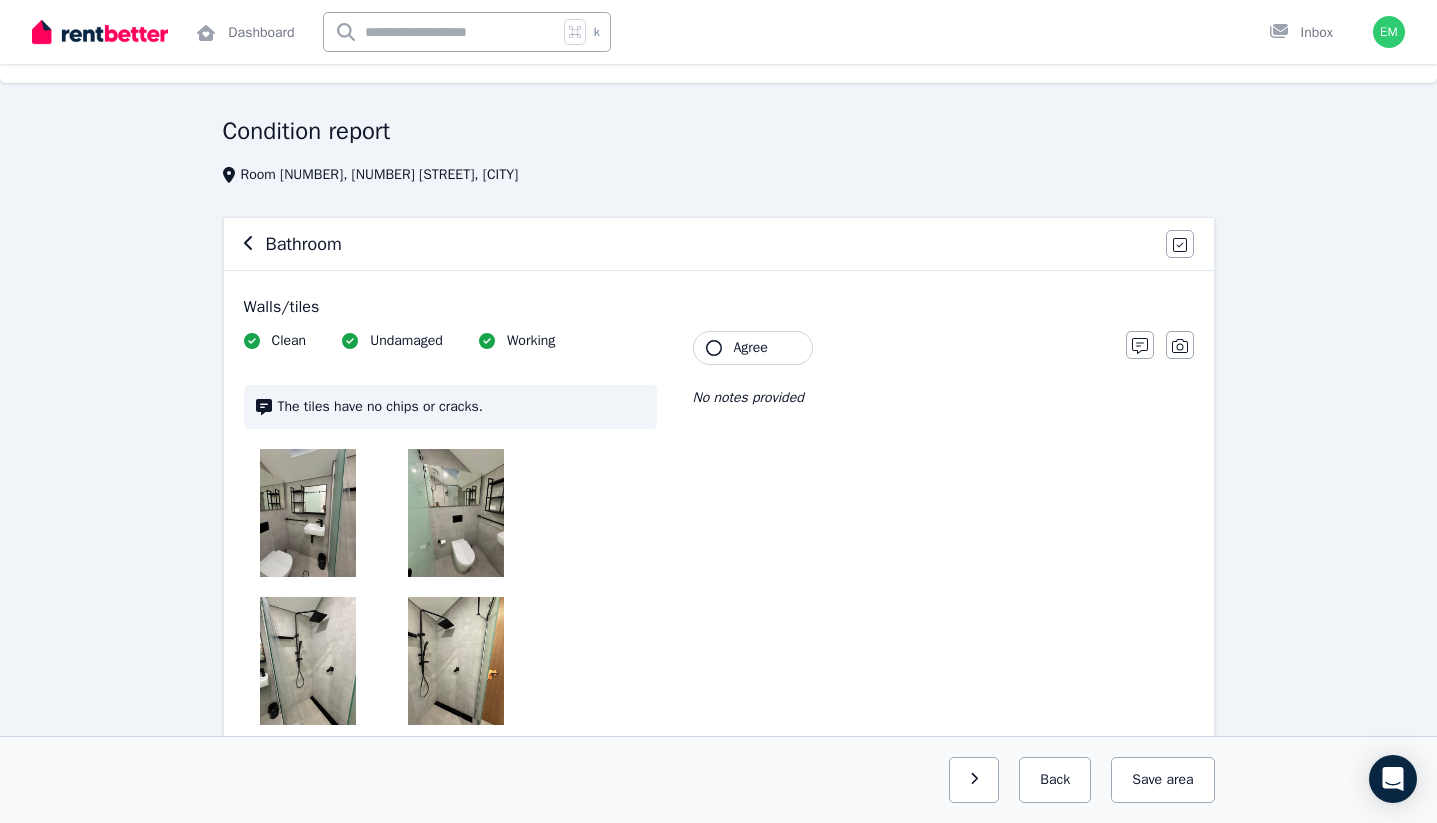 scroll, scrollTop: 27, scrollLeft: 0, axis: vertical 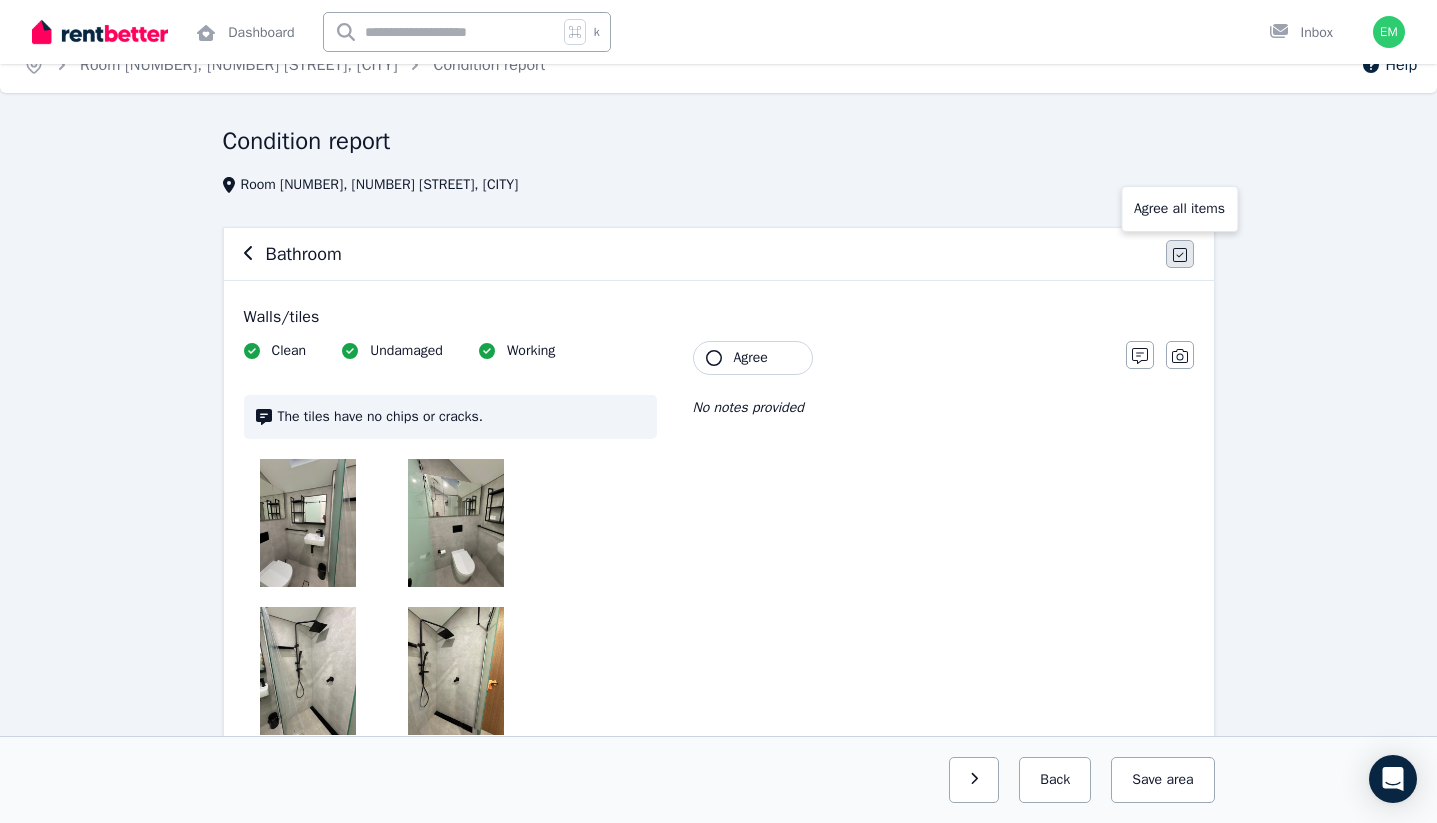 click 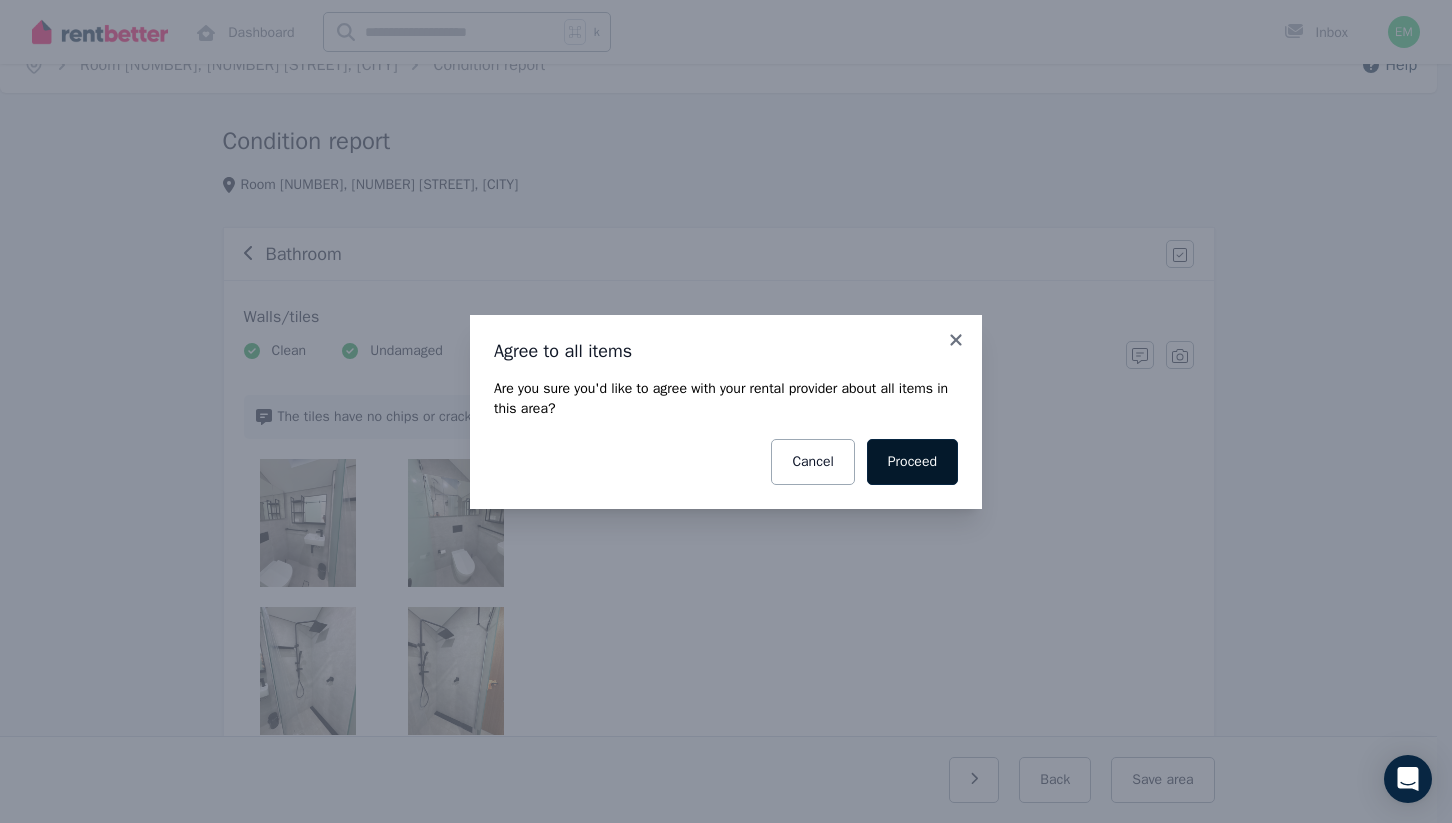 click on "Proceed" at bounding box center (912, 462) 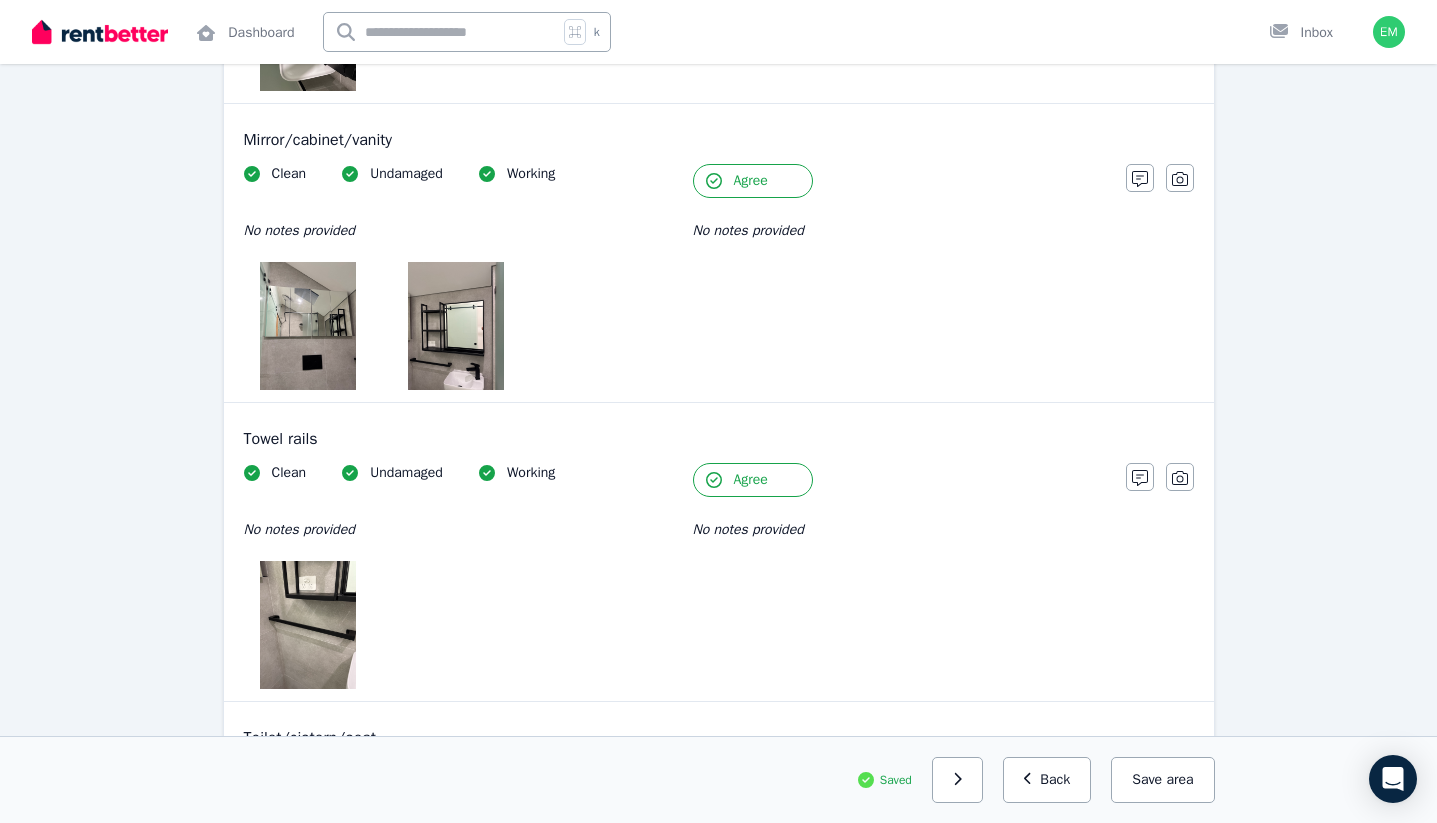 scroll, scrollTop: 3429, scrollLeft: 0, axis: vertical 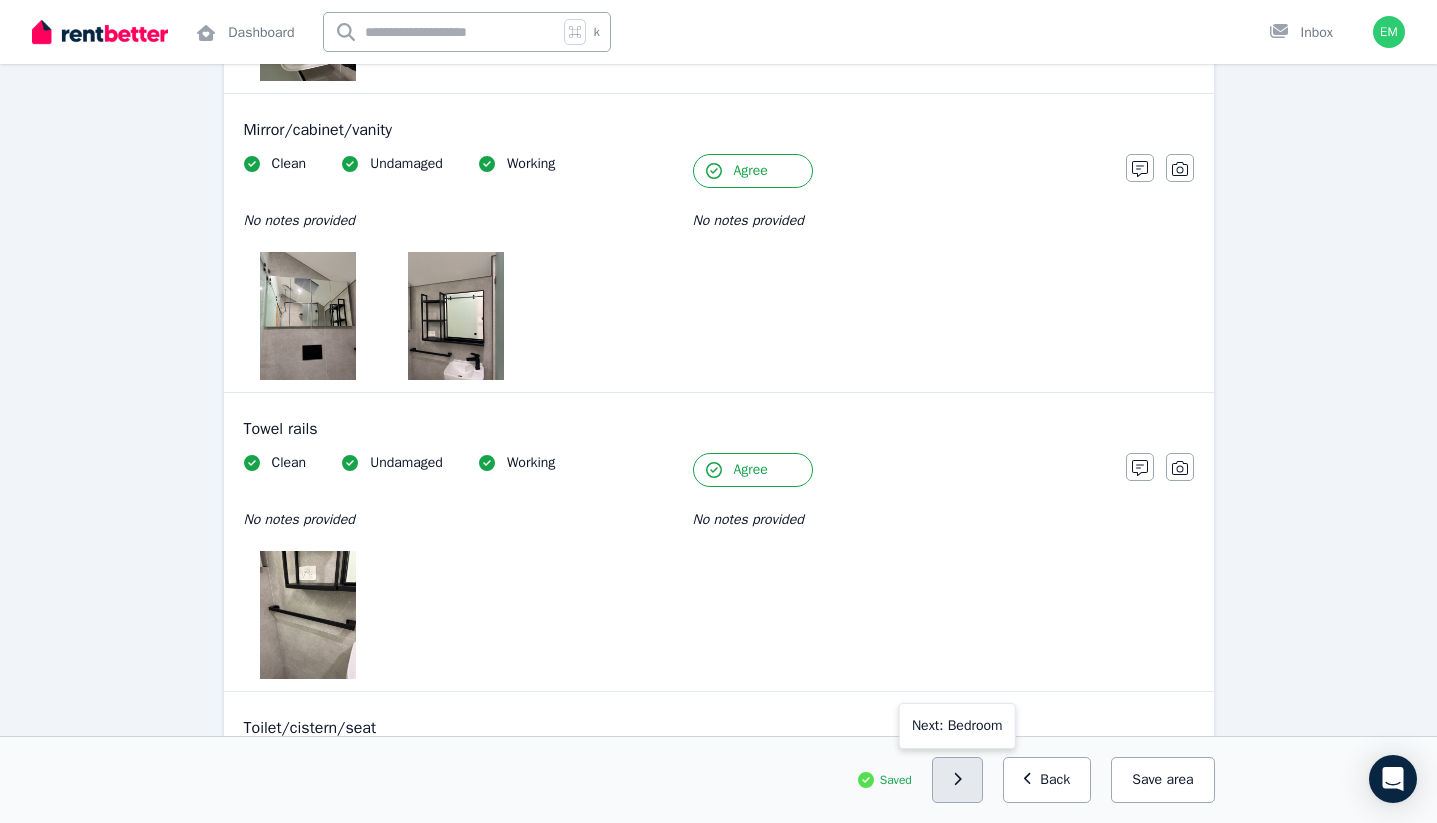 click at bounding box center (957, 780) 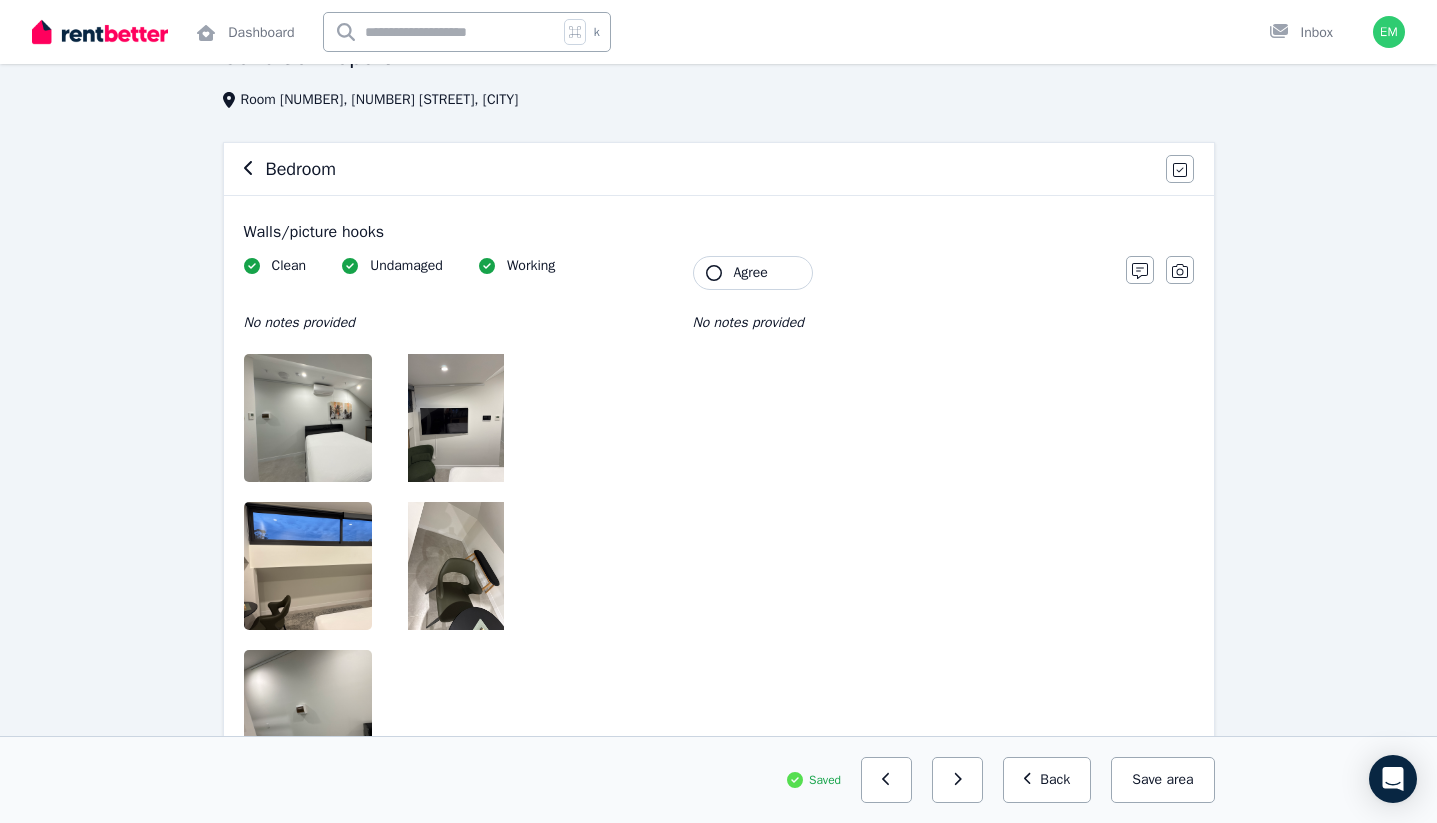 scroll, scrollTop: 114, scrollLeft: 0, axis: vertical 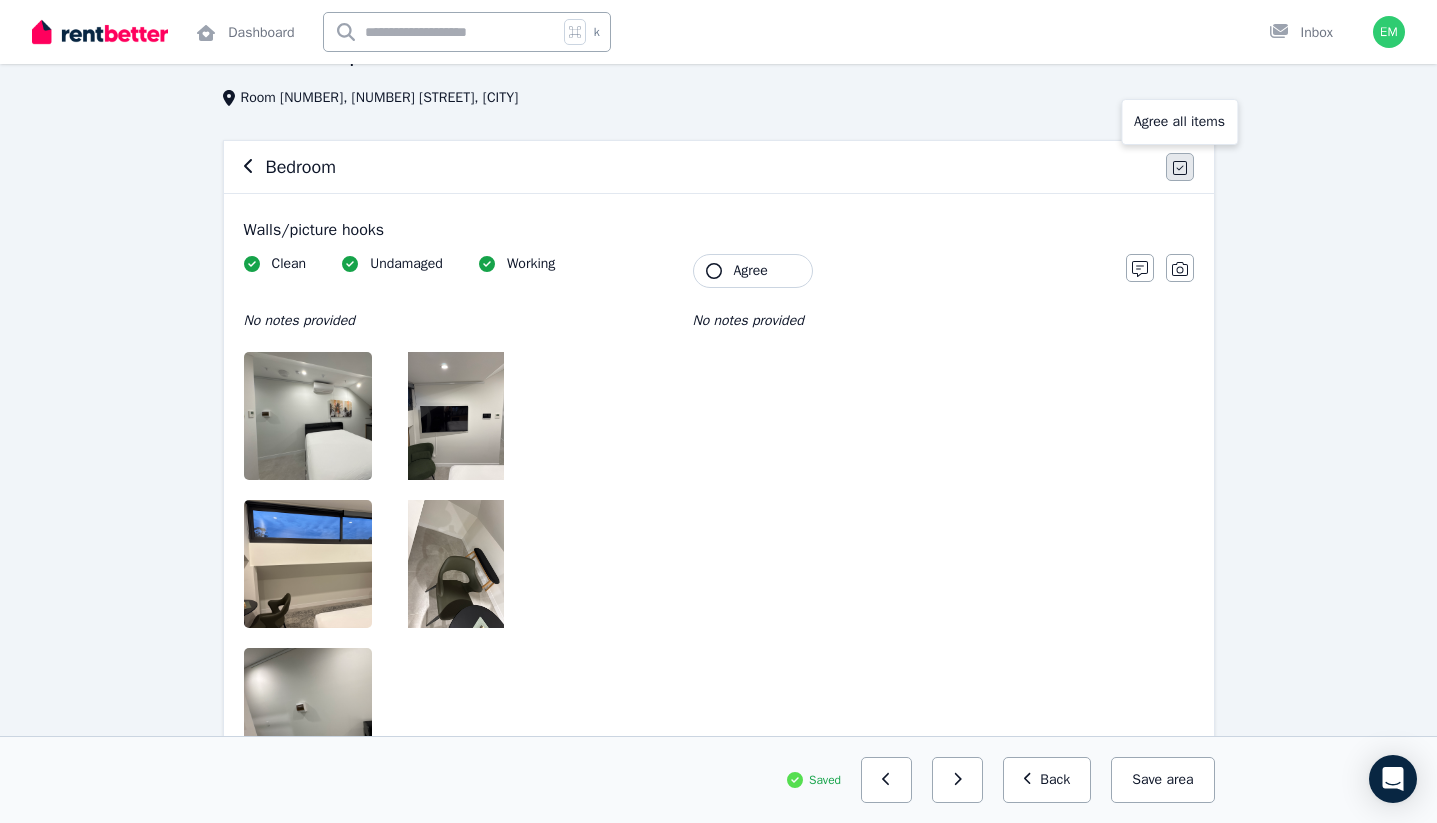 click 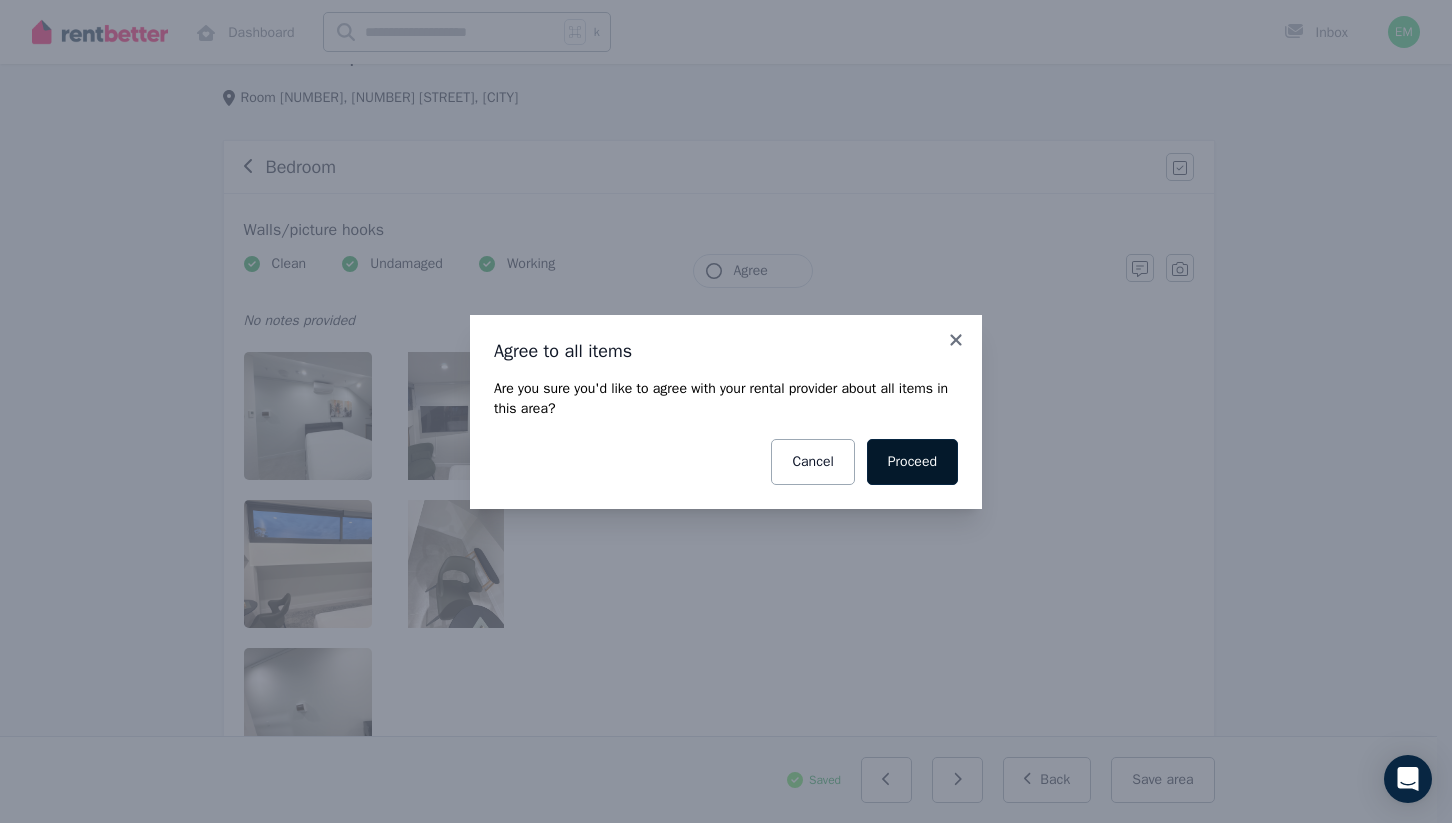 click on "Proceed" at bounding box center [912, 462] 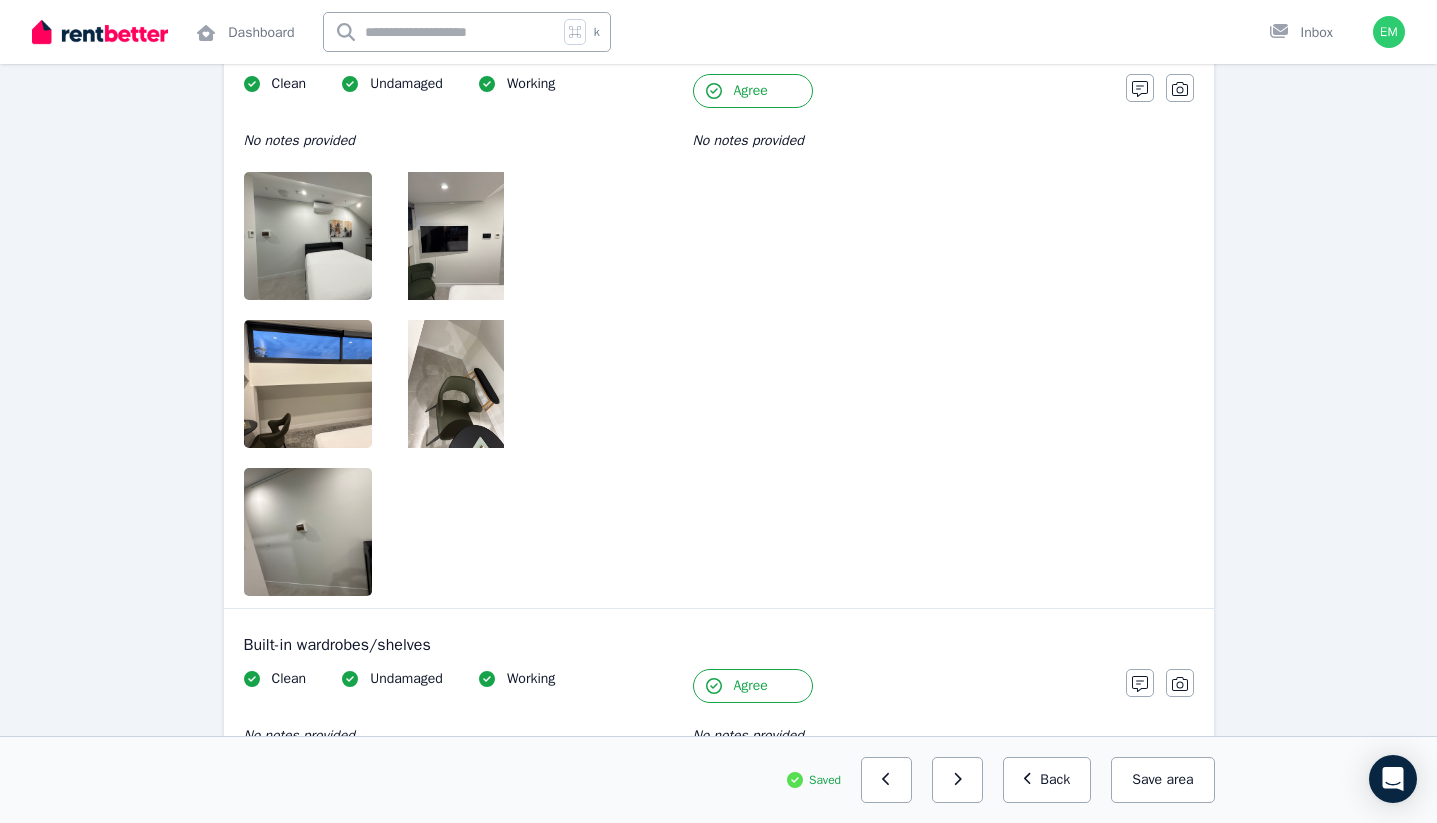 scroll, scrollTop: 293, scrollLeft: 0, axis: vertical 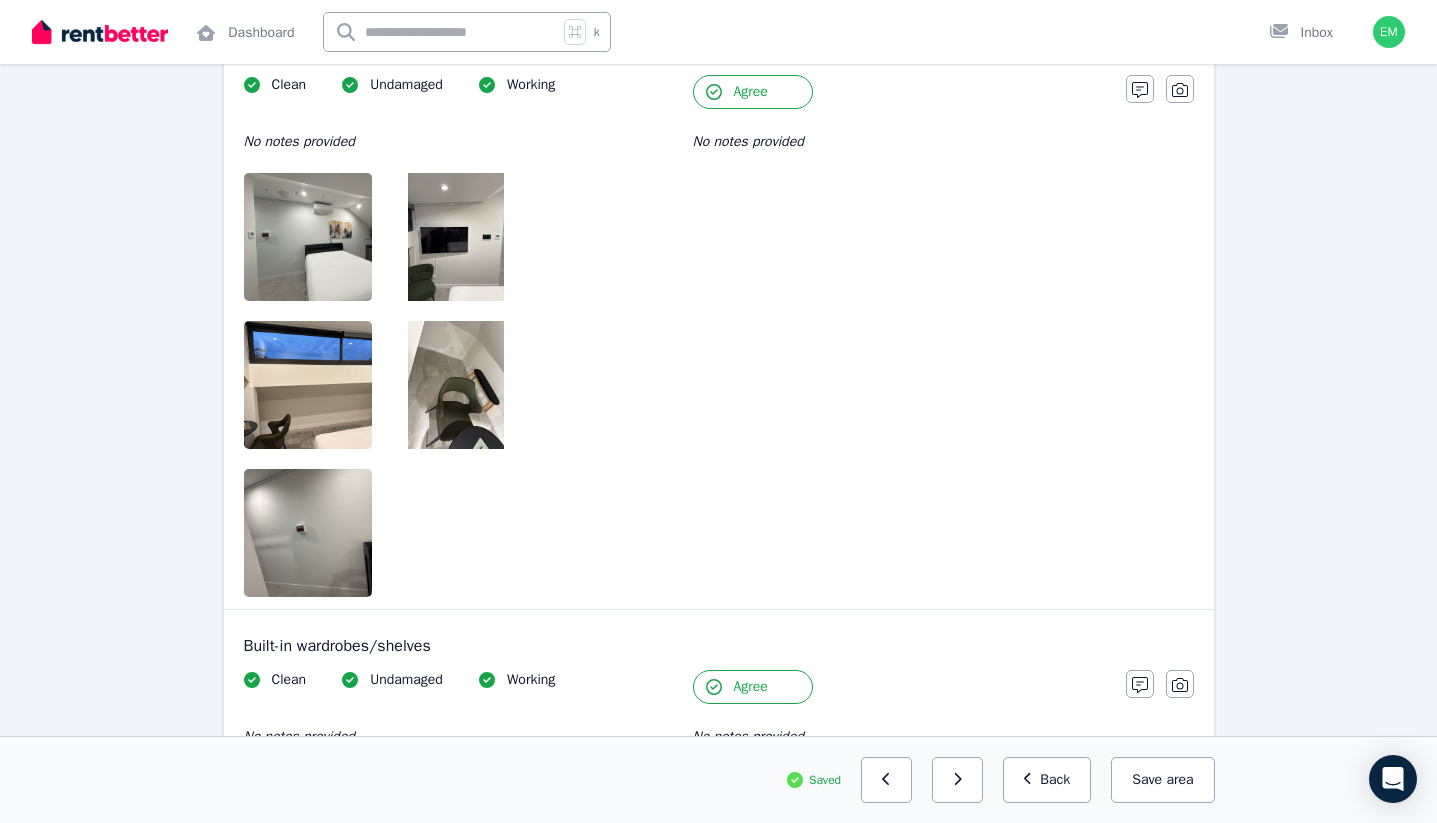 click at bounding box center [329, 237] 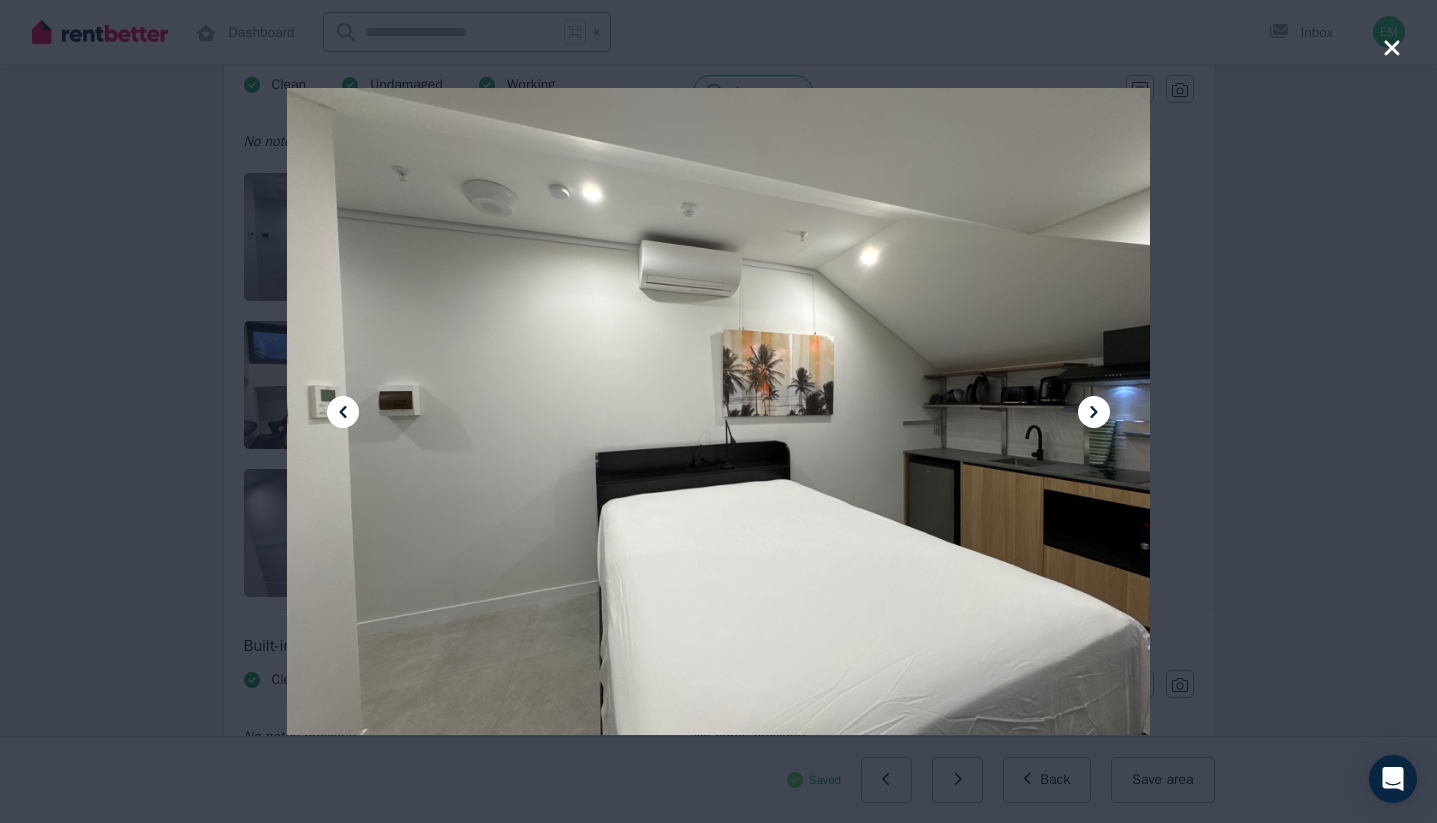 click at bounding box center (718, 411) 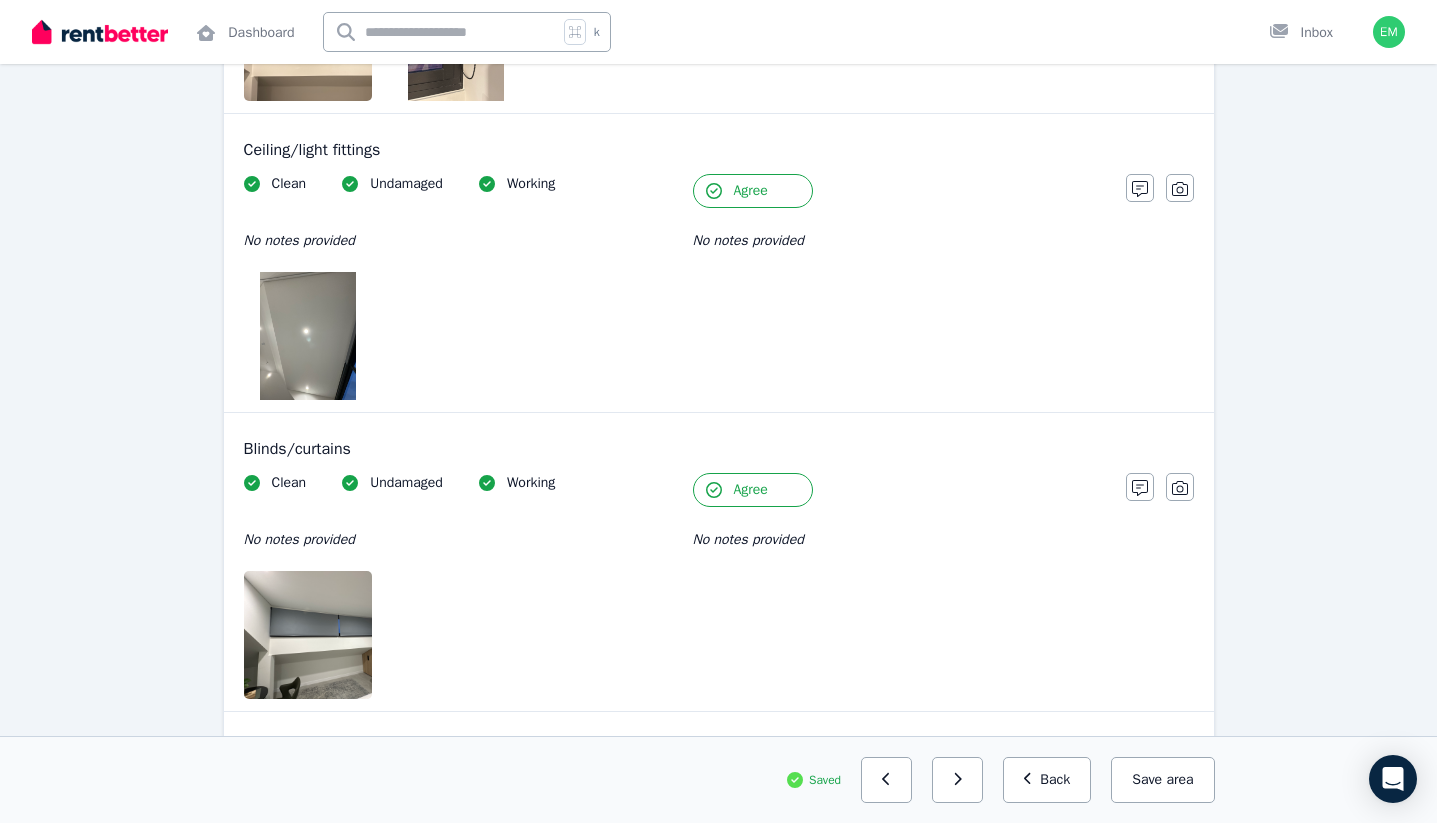 scroll, scrollTop: 1692, scrollLeft: 0, axis: vertical 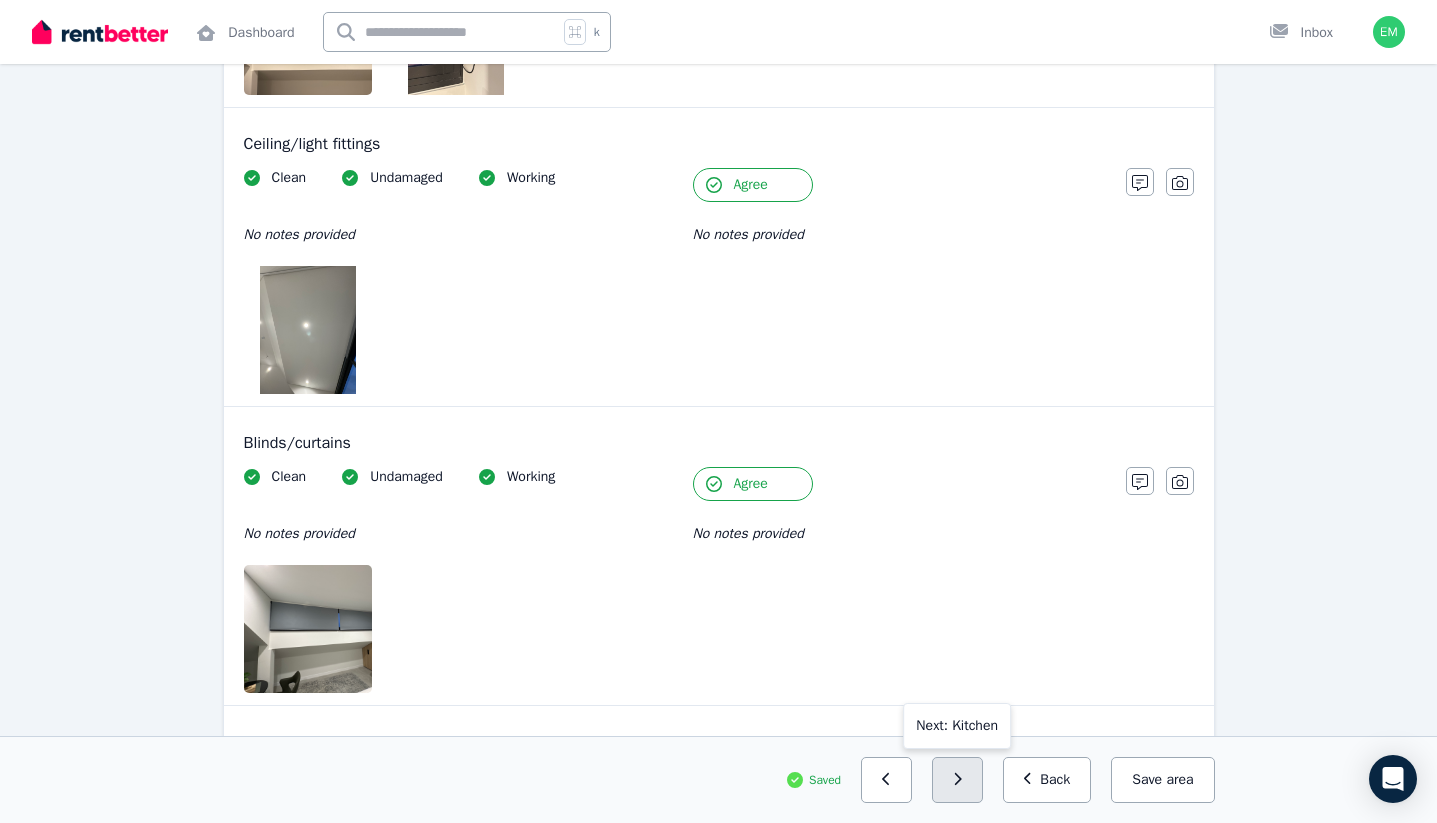 click at bounding box center (957, 780) 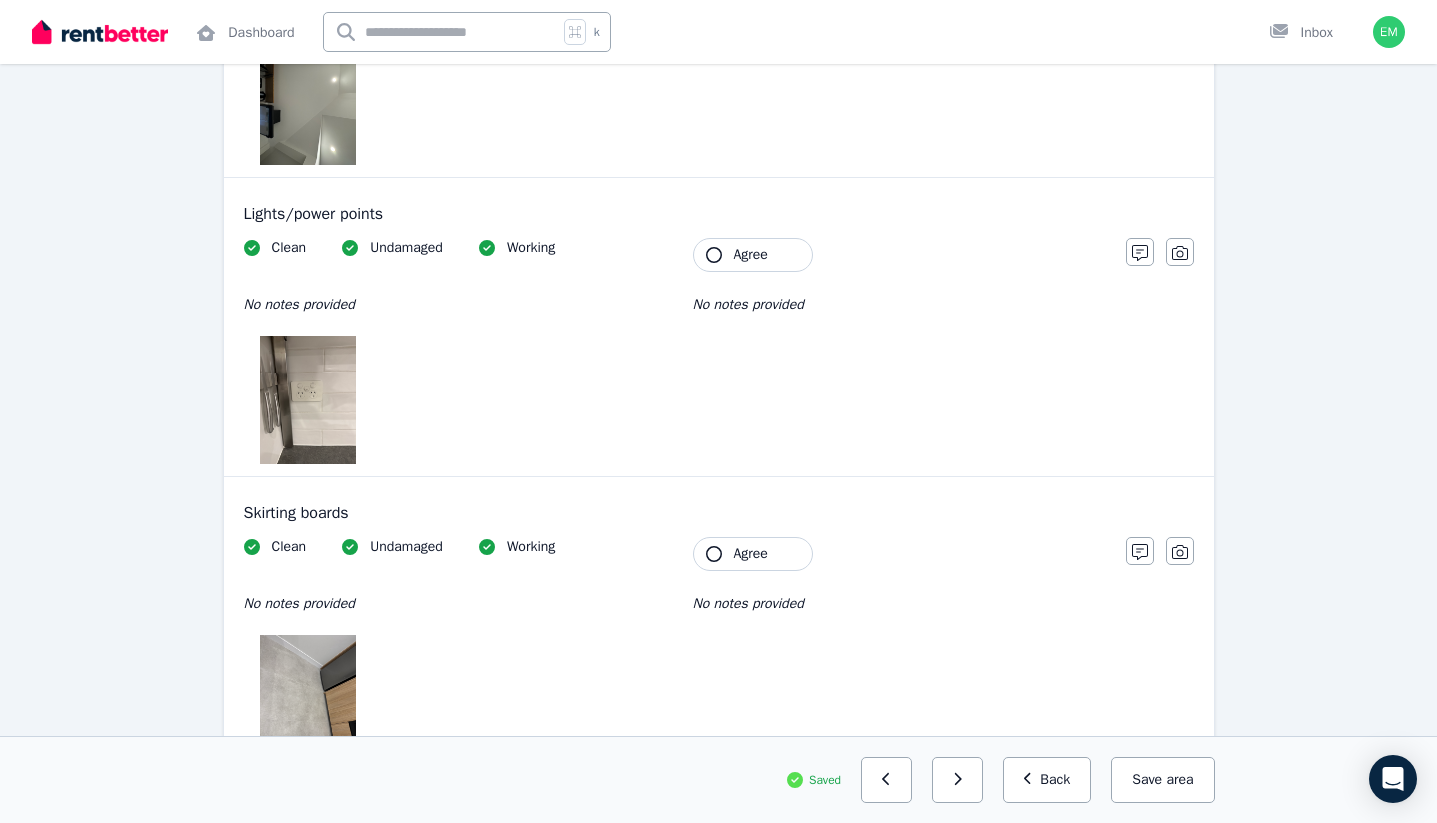 scroll, scrollTop: 0, scrollLeft: 0, axis: both 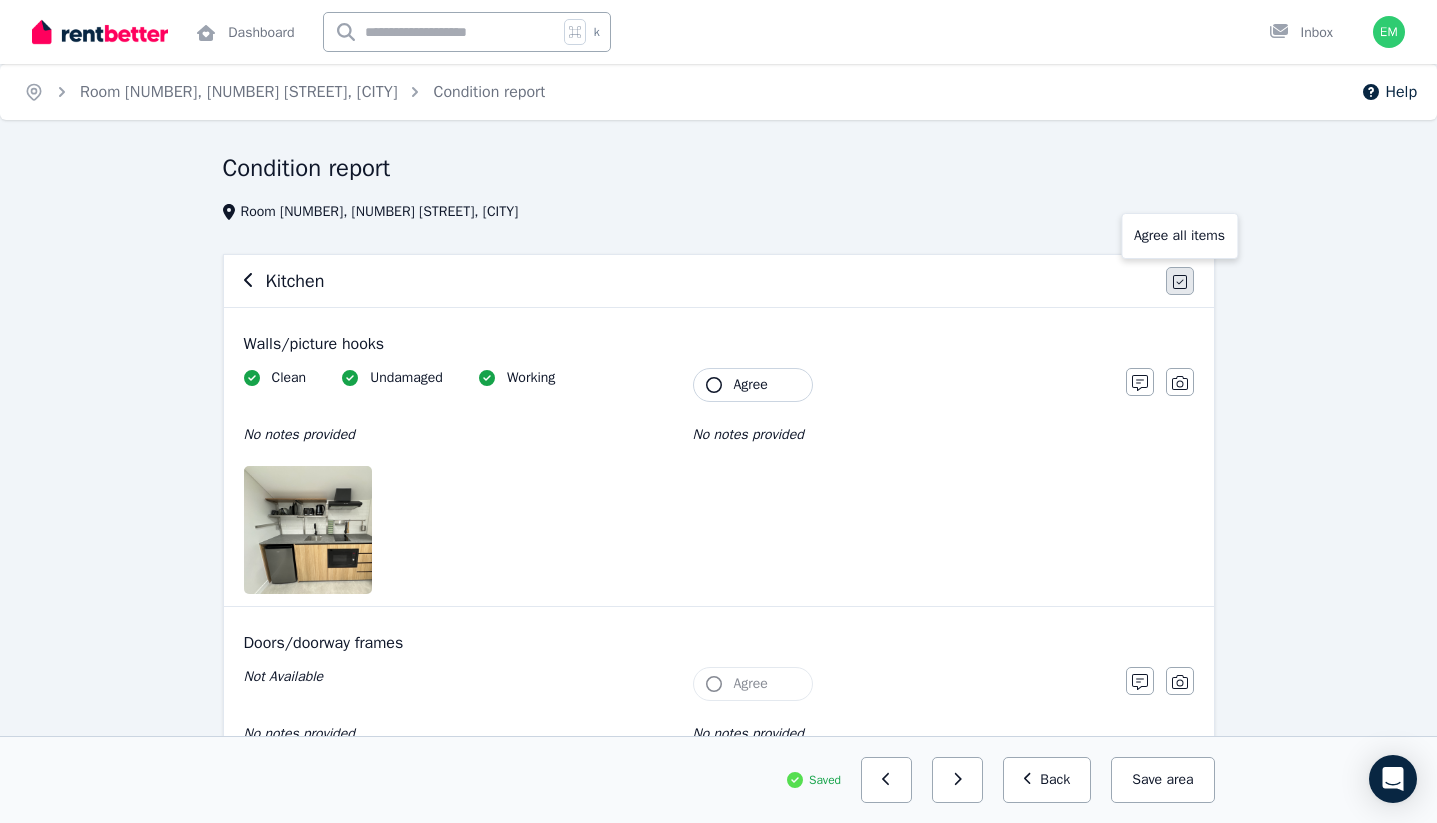 click 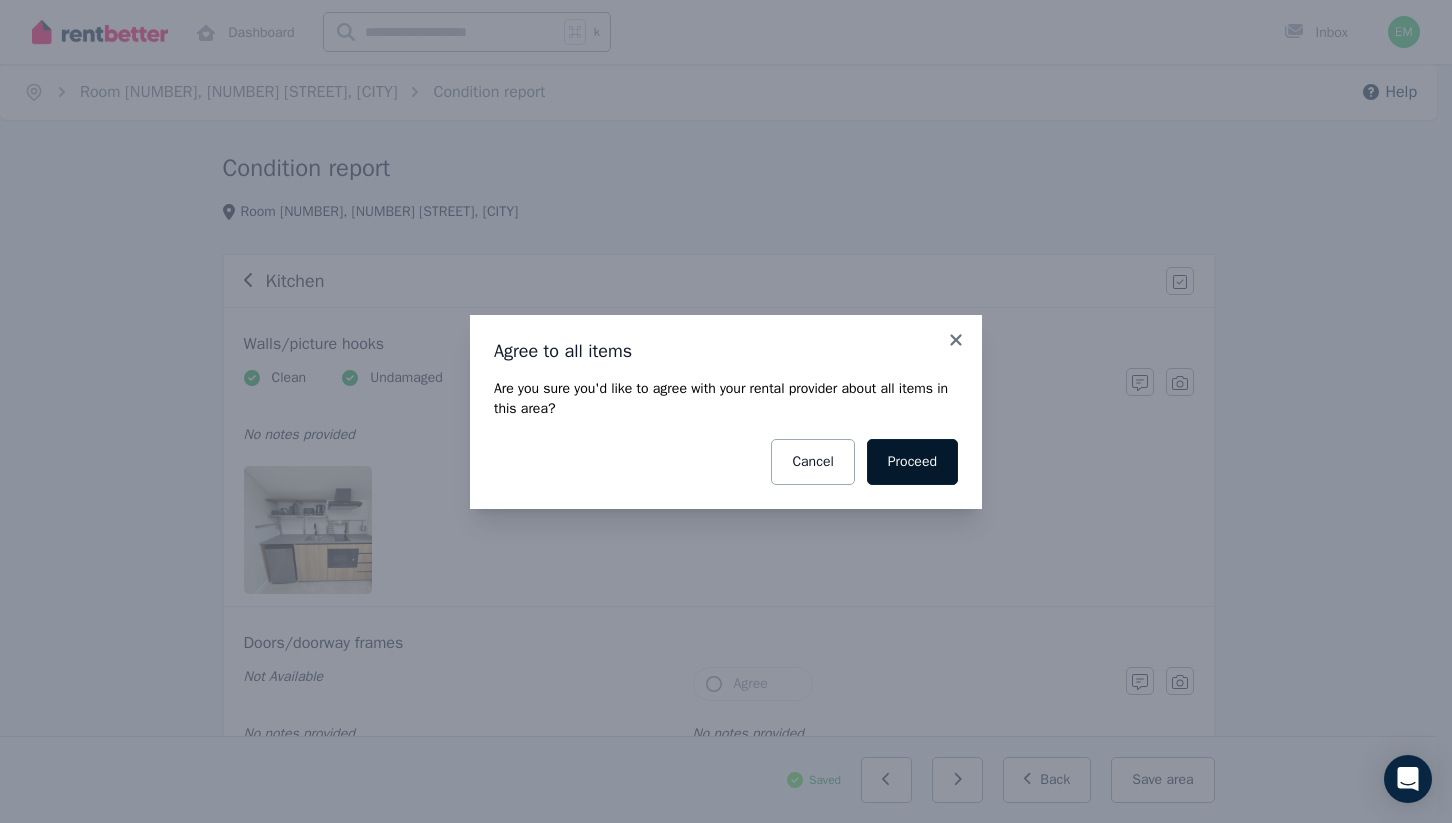 click on "Proceed" at bounding box center [912, 462] 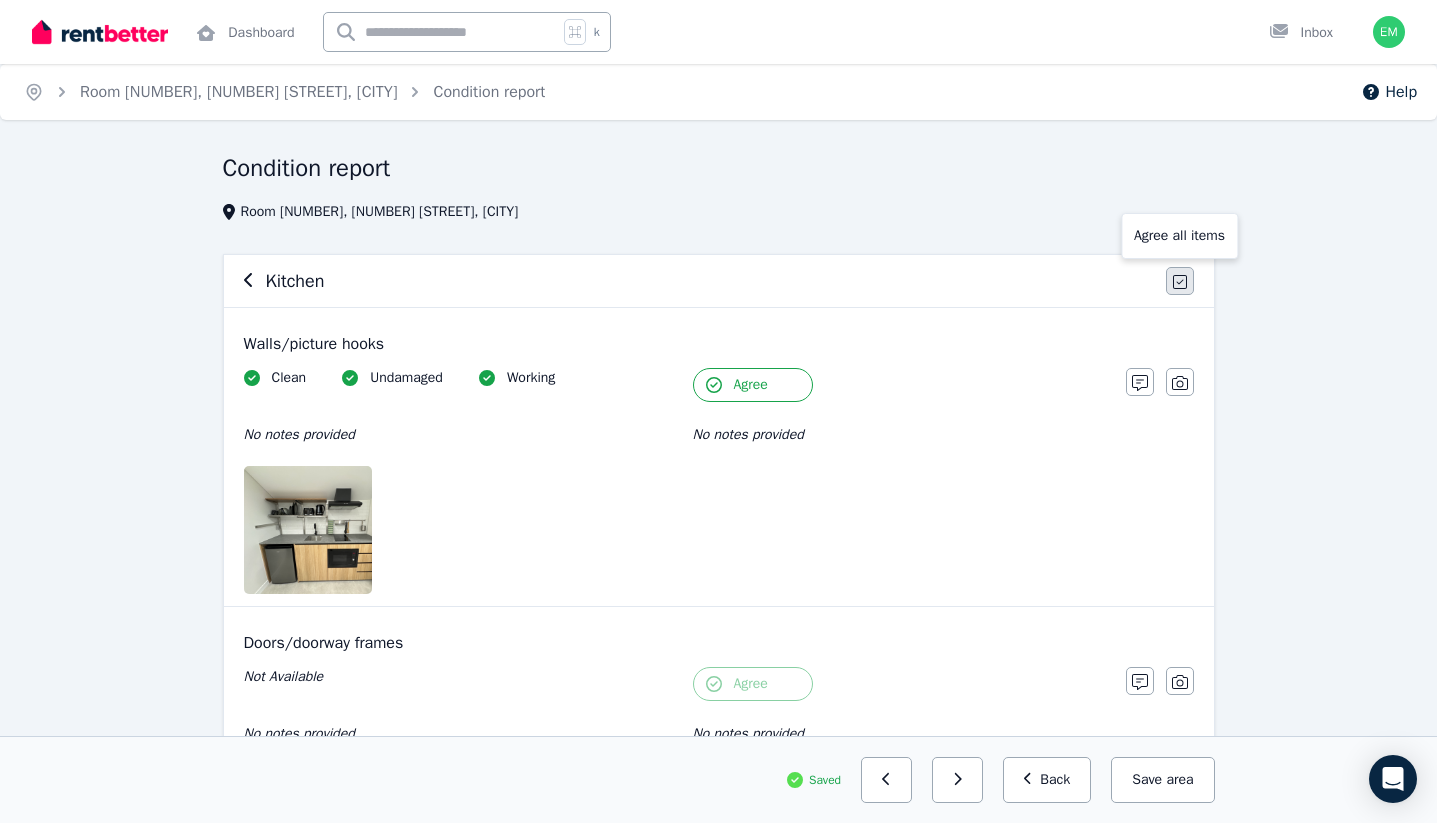 click 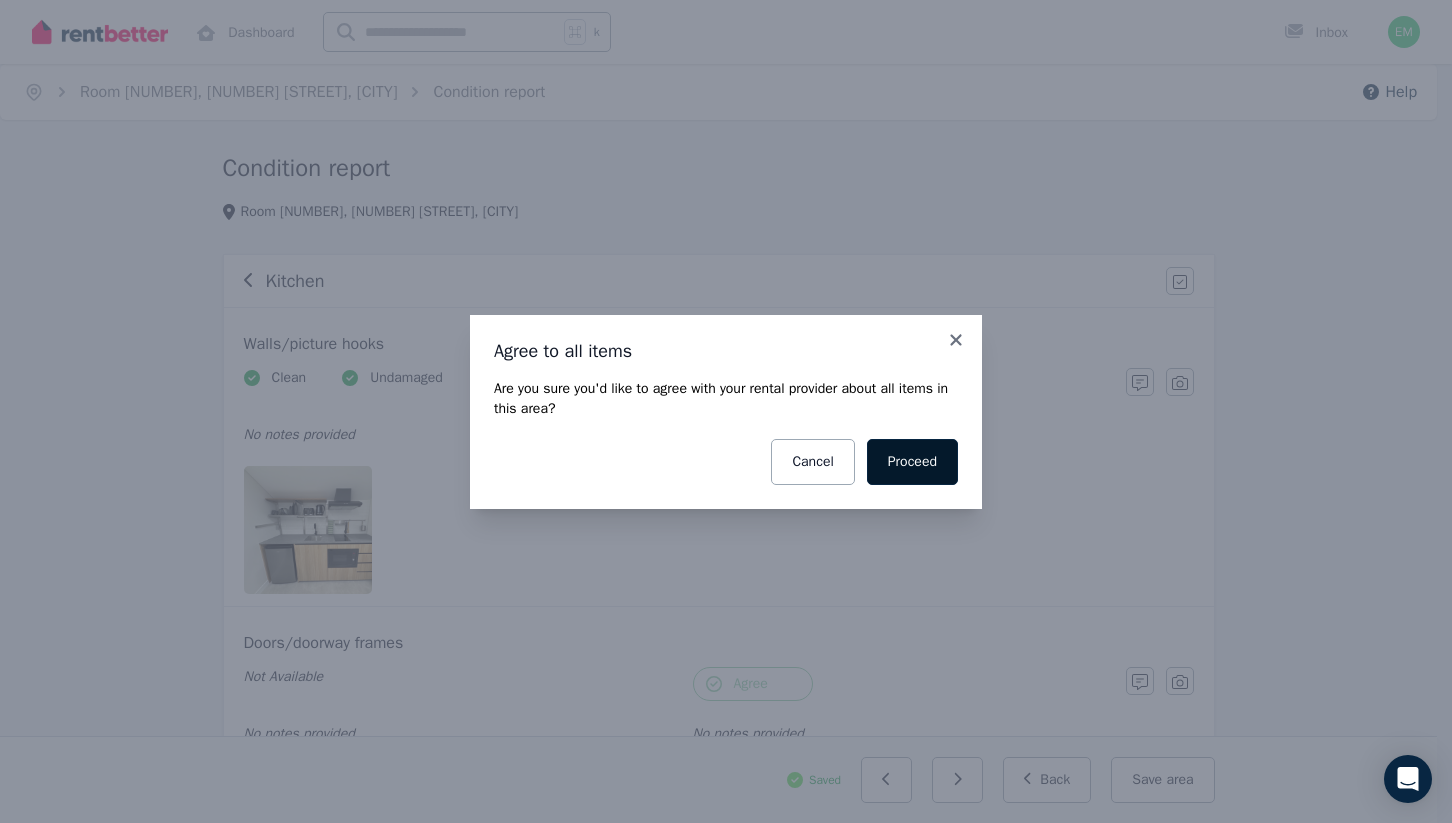 click on "Proceed" at bounding box center (912, 462) 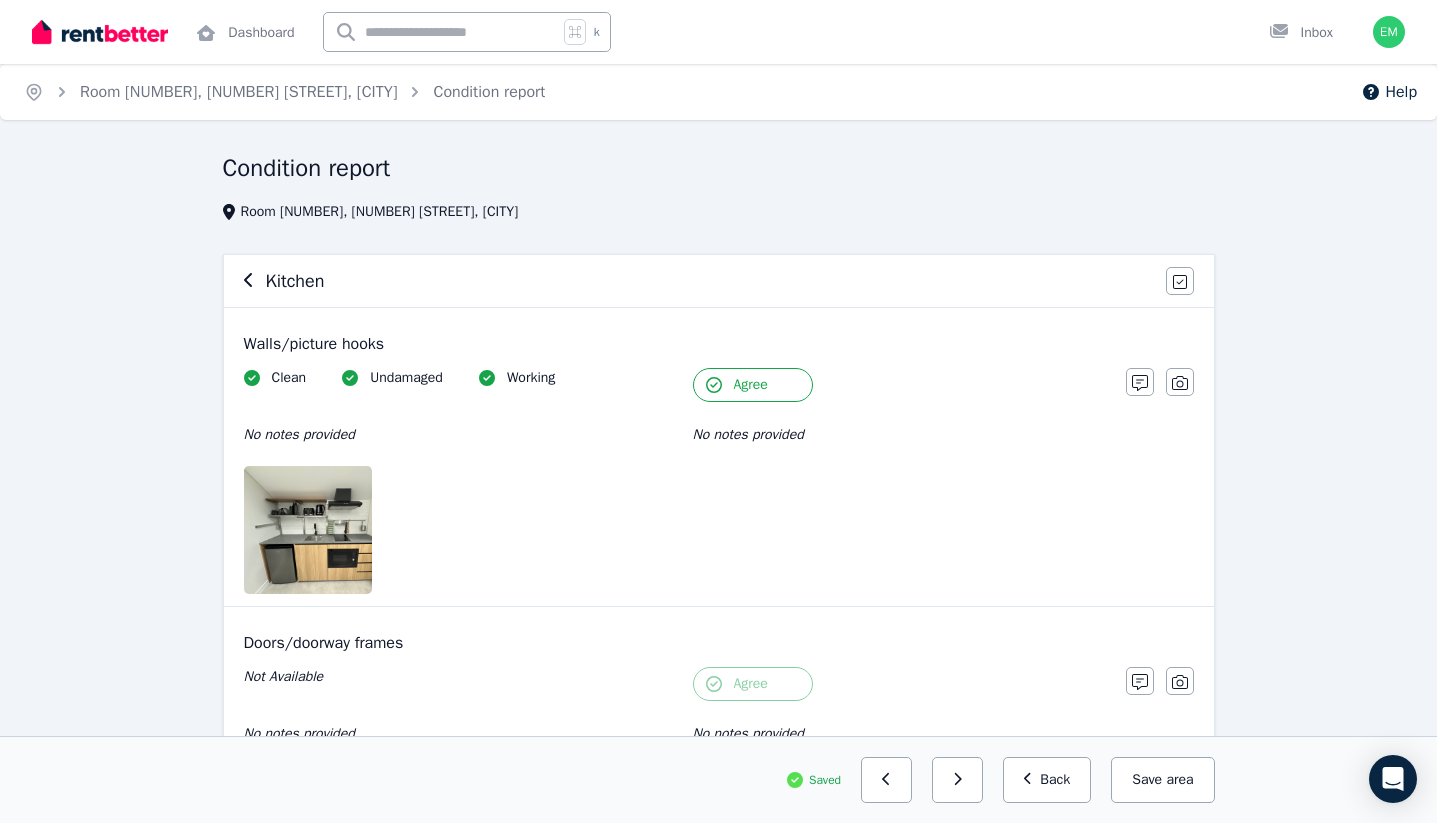 click 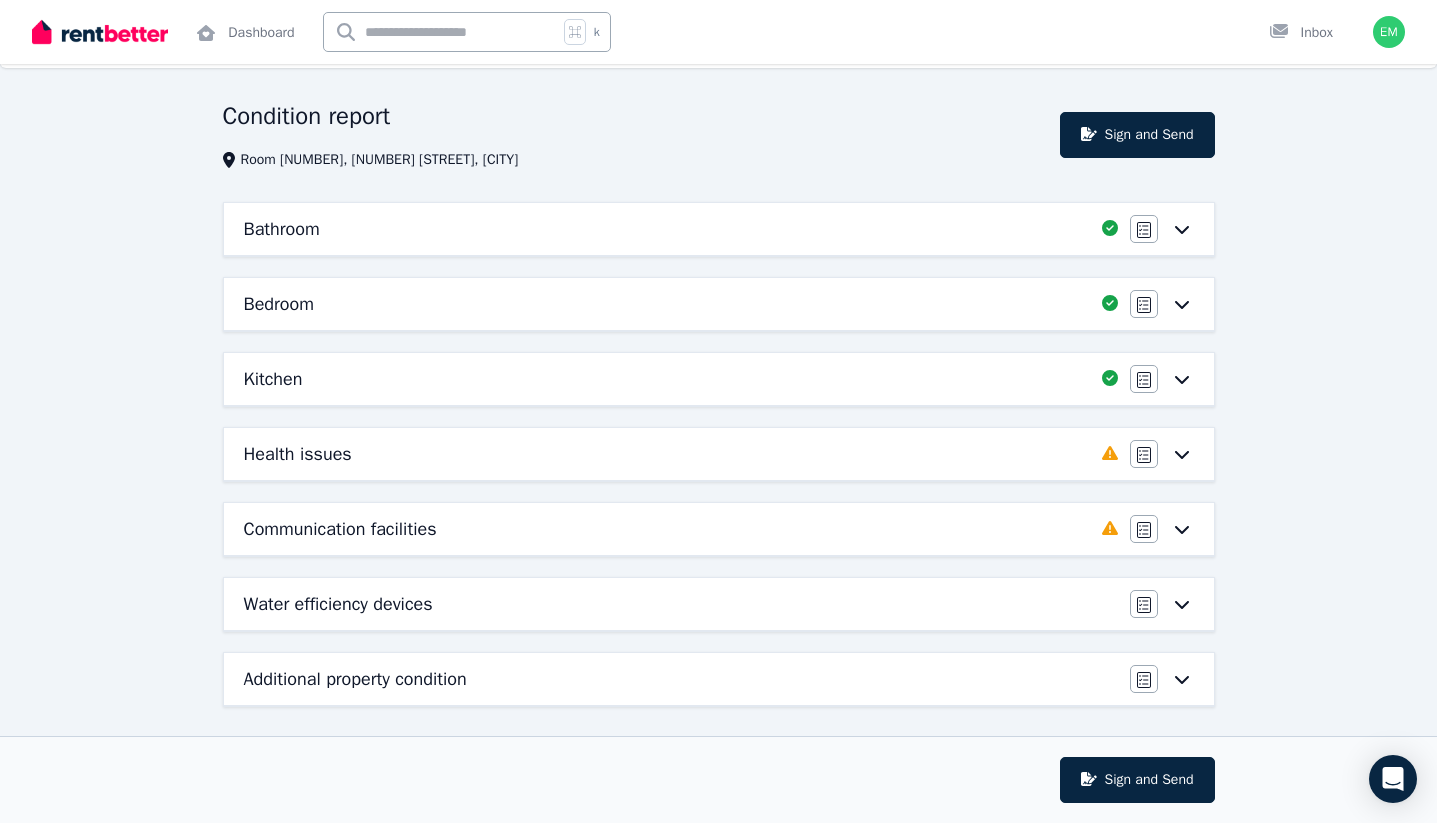scroll, scrollTop: 59, scrollLeft: 0, axis: vertical 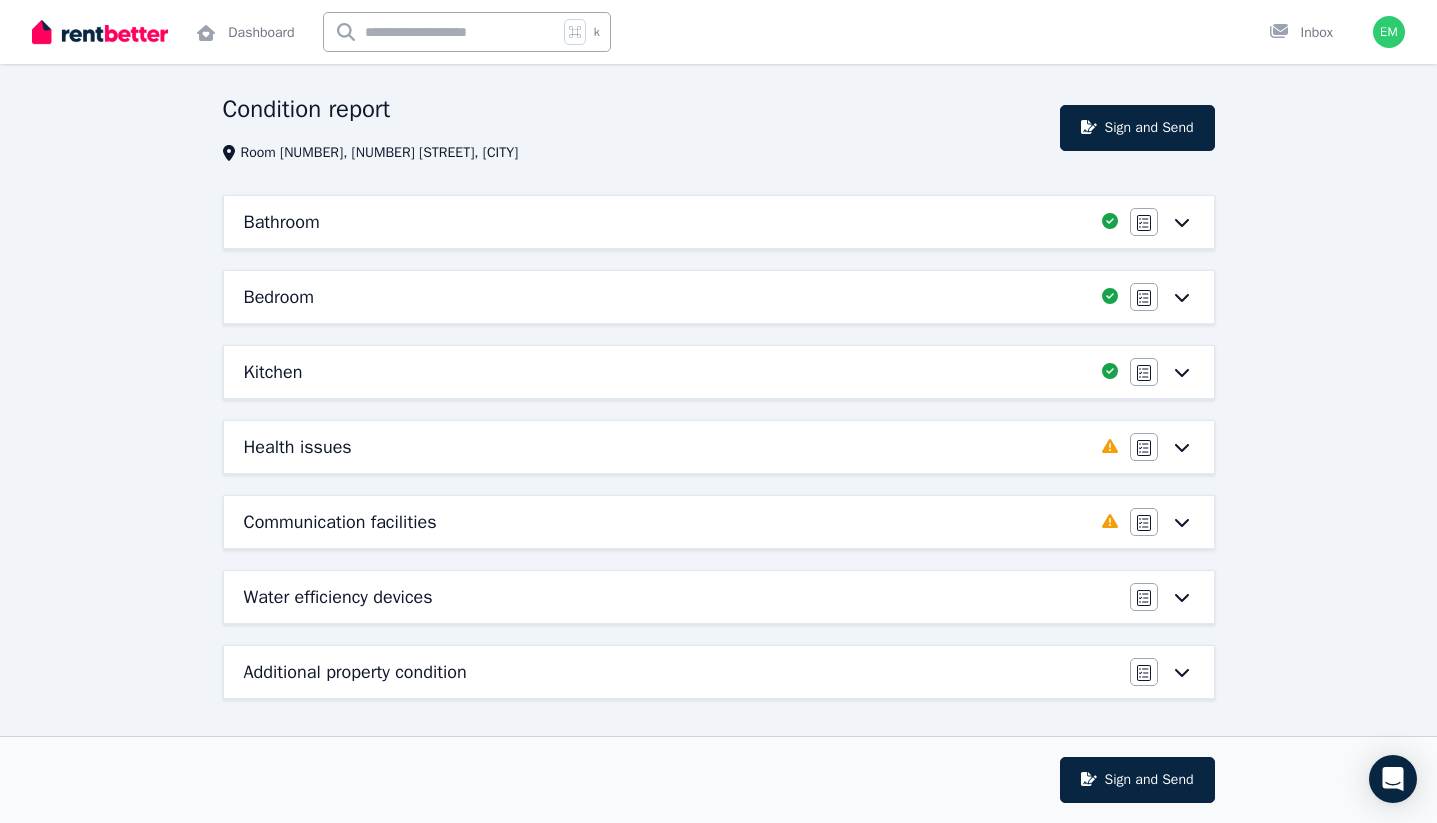 click 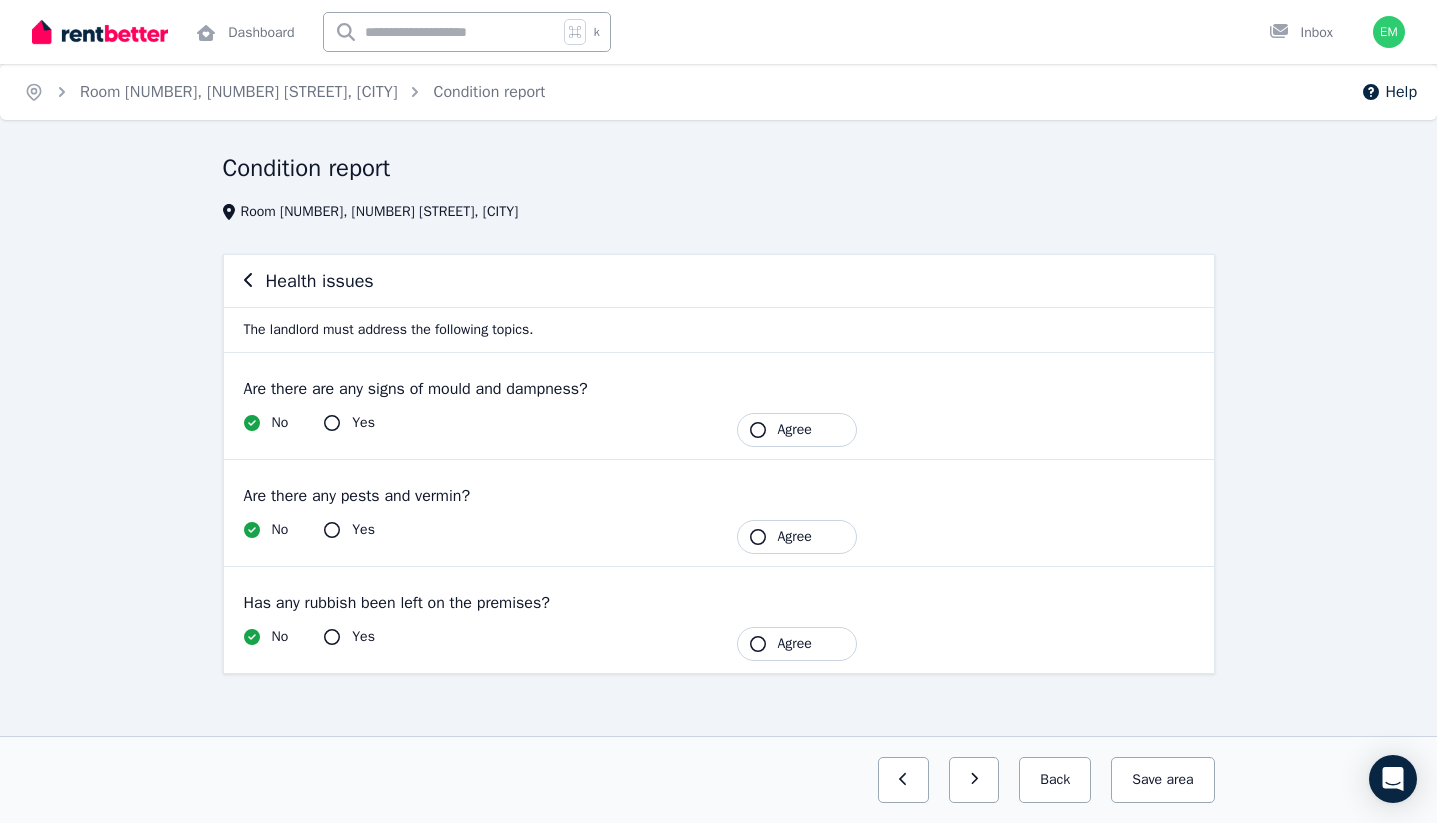 click on "Agree" at bounding box center [795, 430] 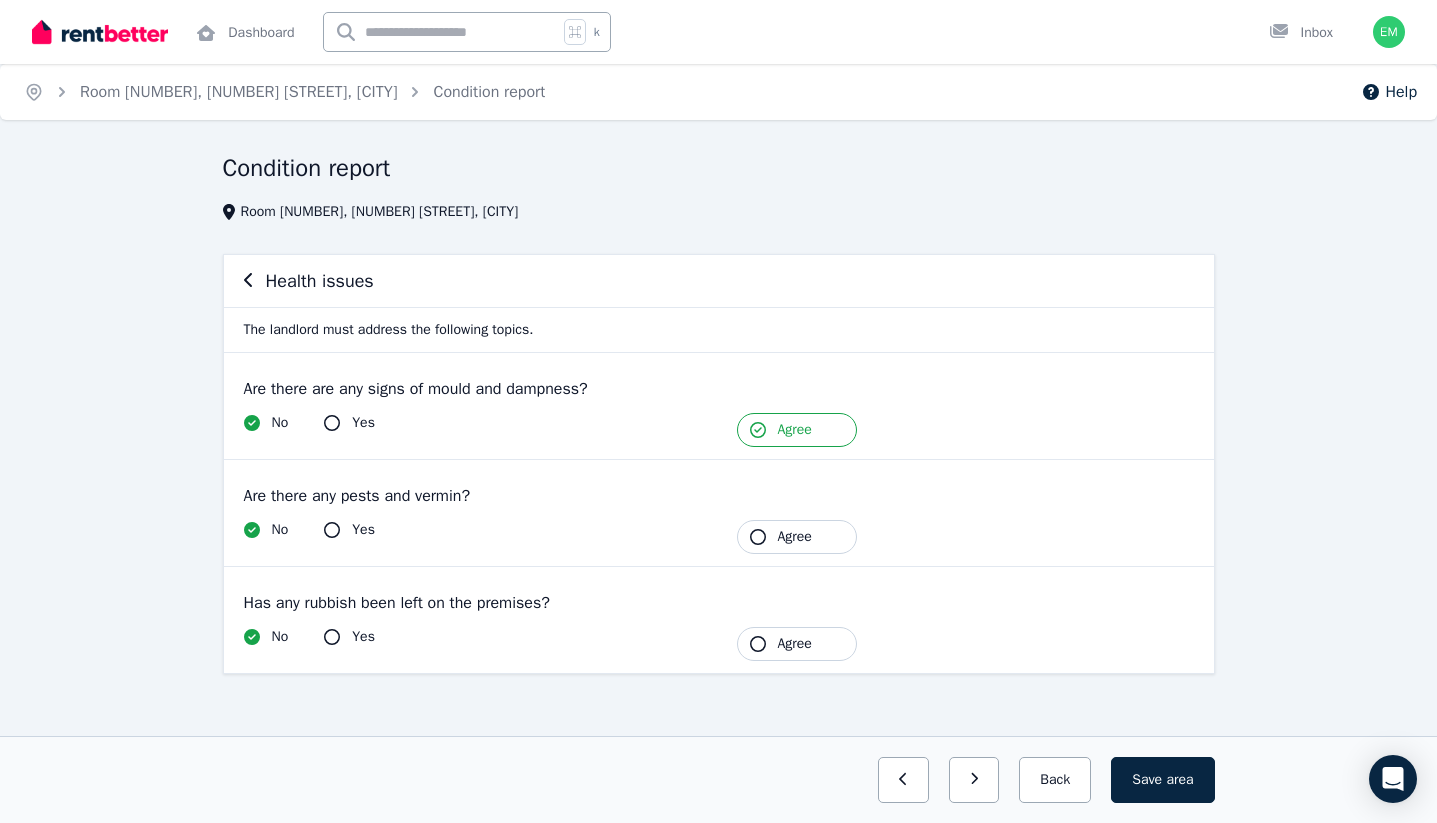 click on "Agree" at bounding box center (795, 537) 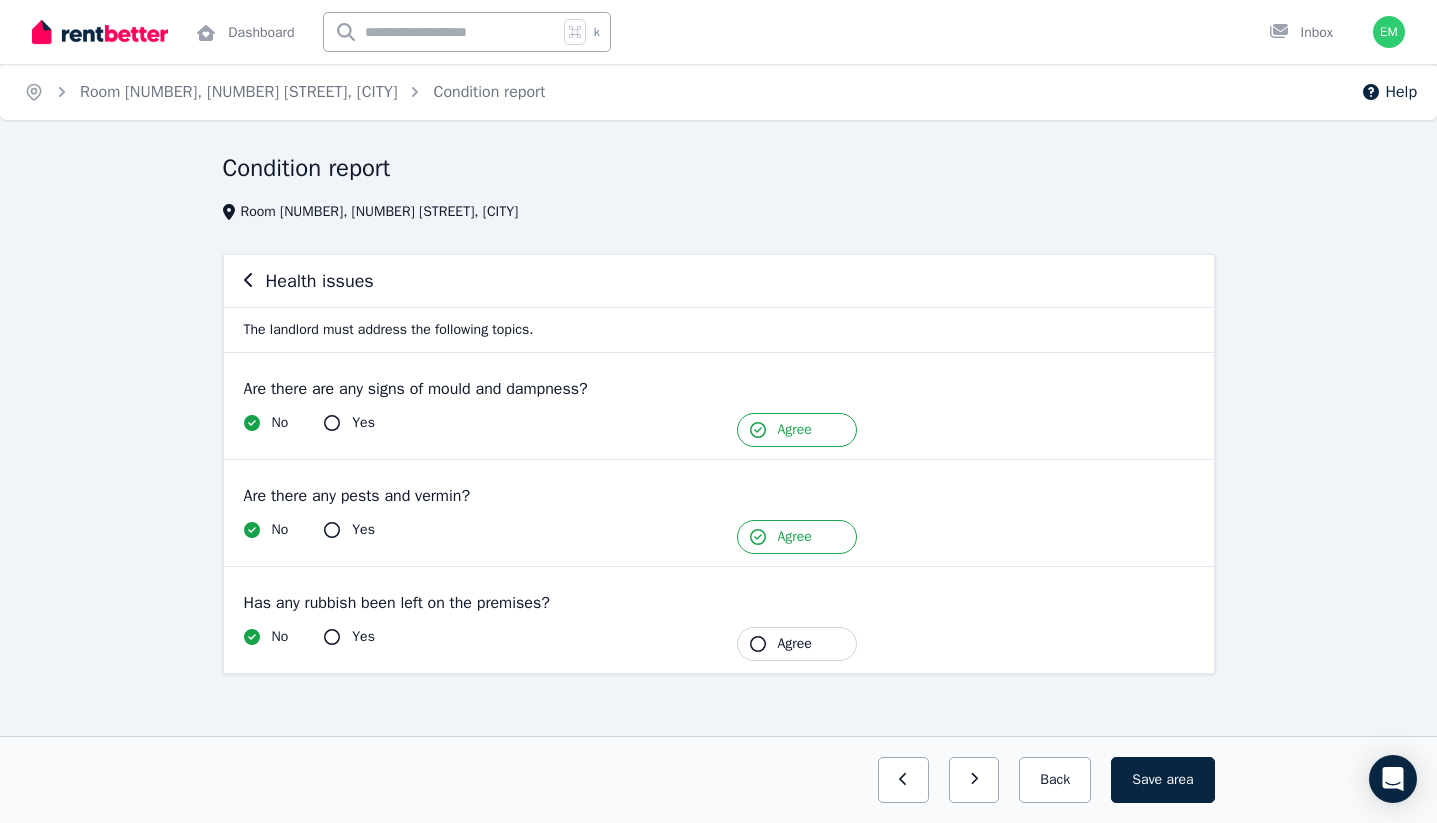 click on "Agree" at bounding box center (795, 644) 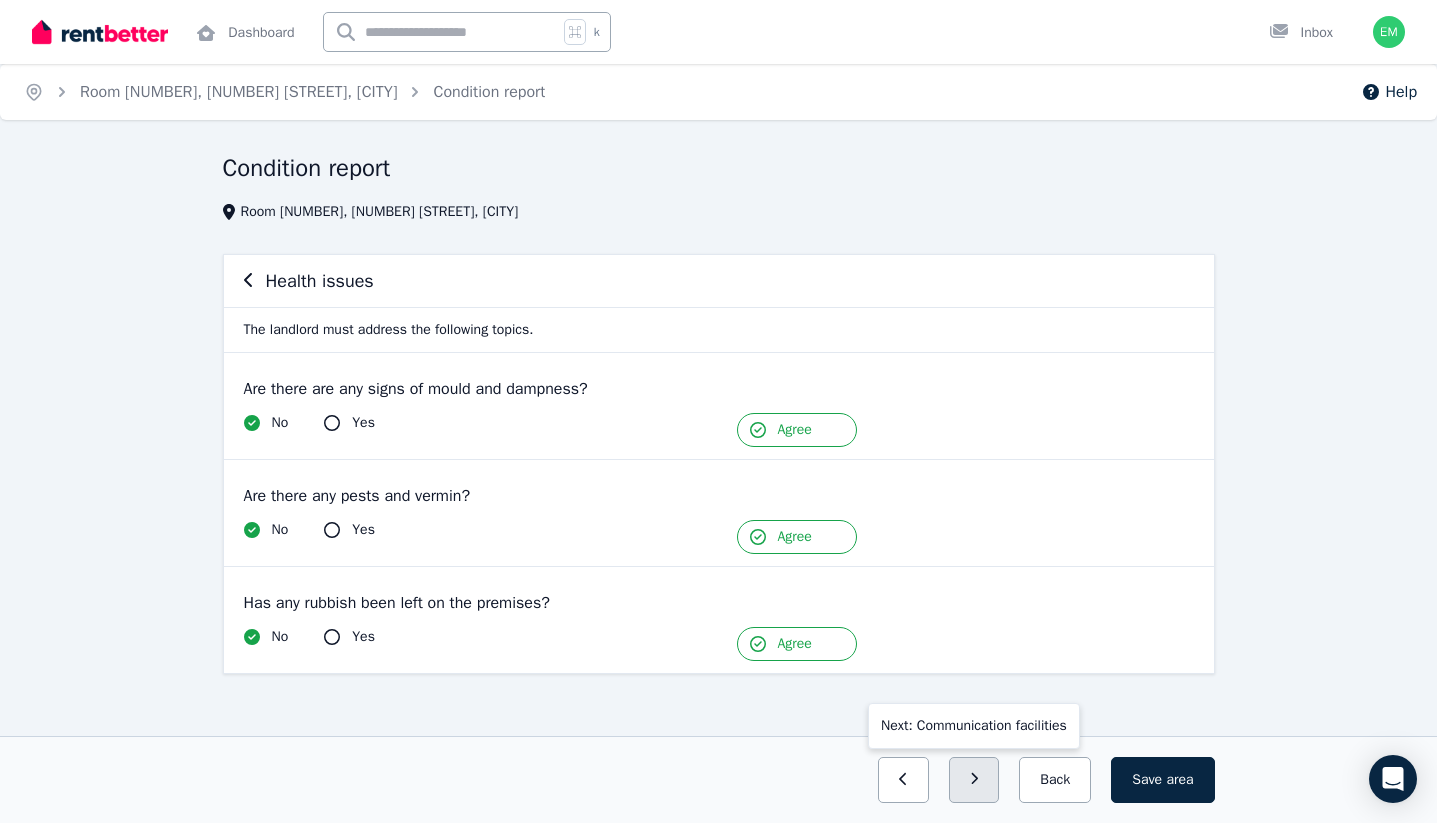 click at bounding box center (974, 780) 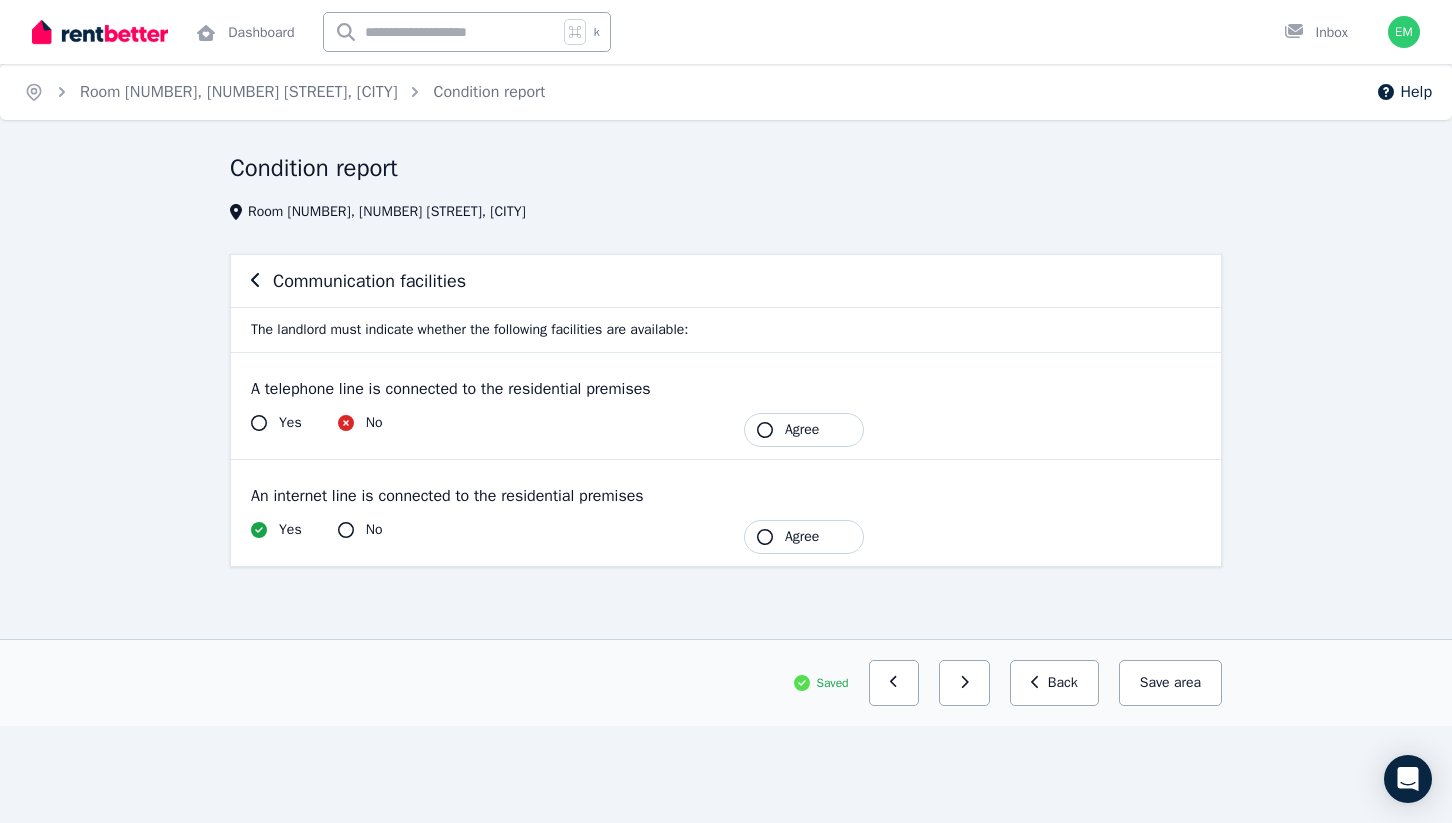 click on "Agree" at bounding box center (802, 430) 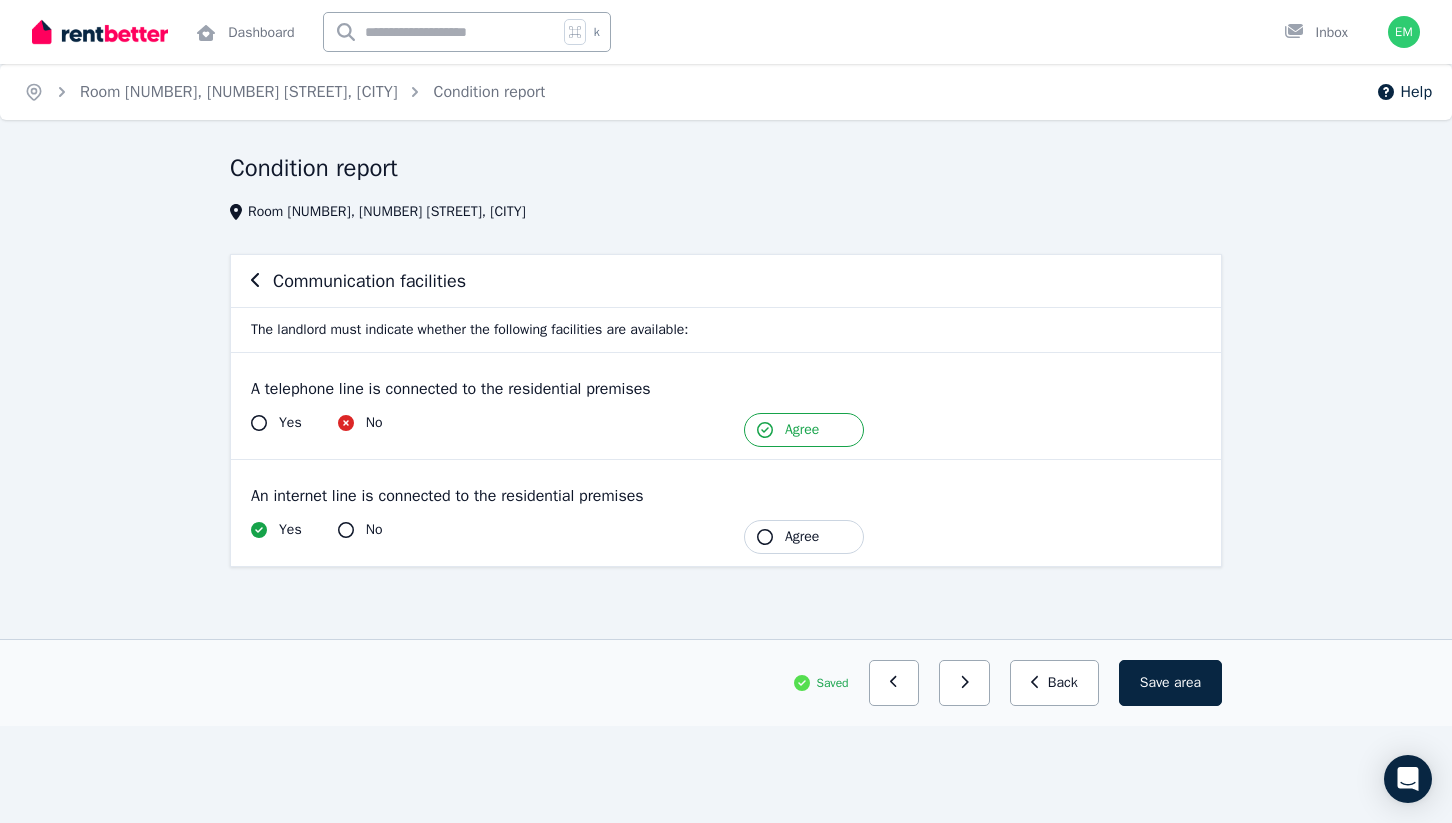 click on "Agree" at bounding box center [804, 537] 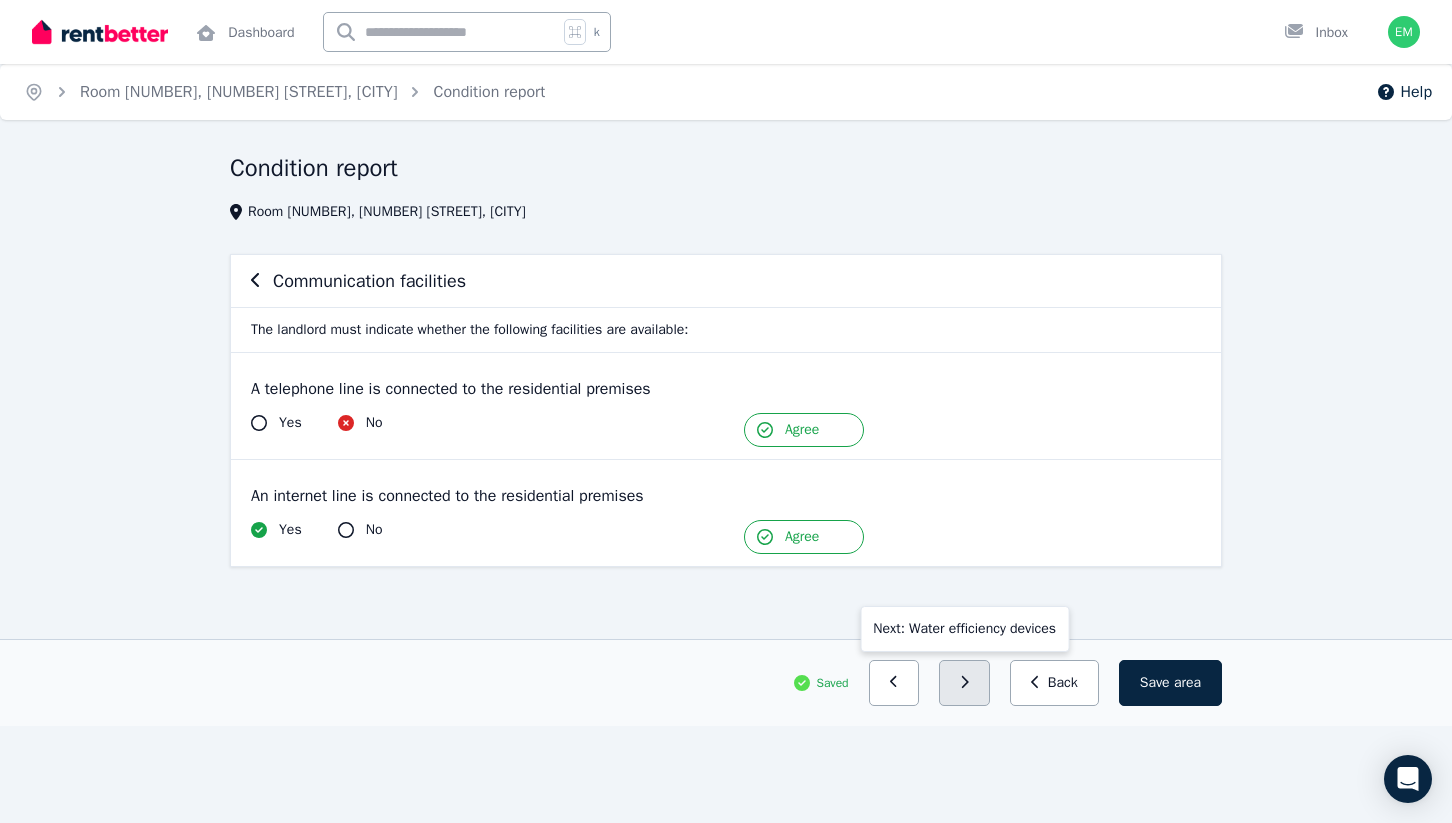 click 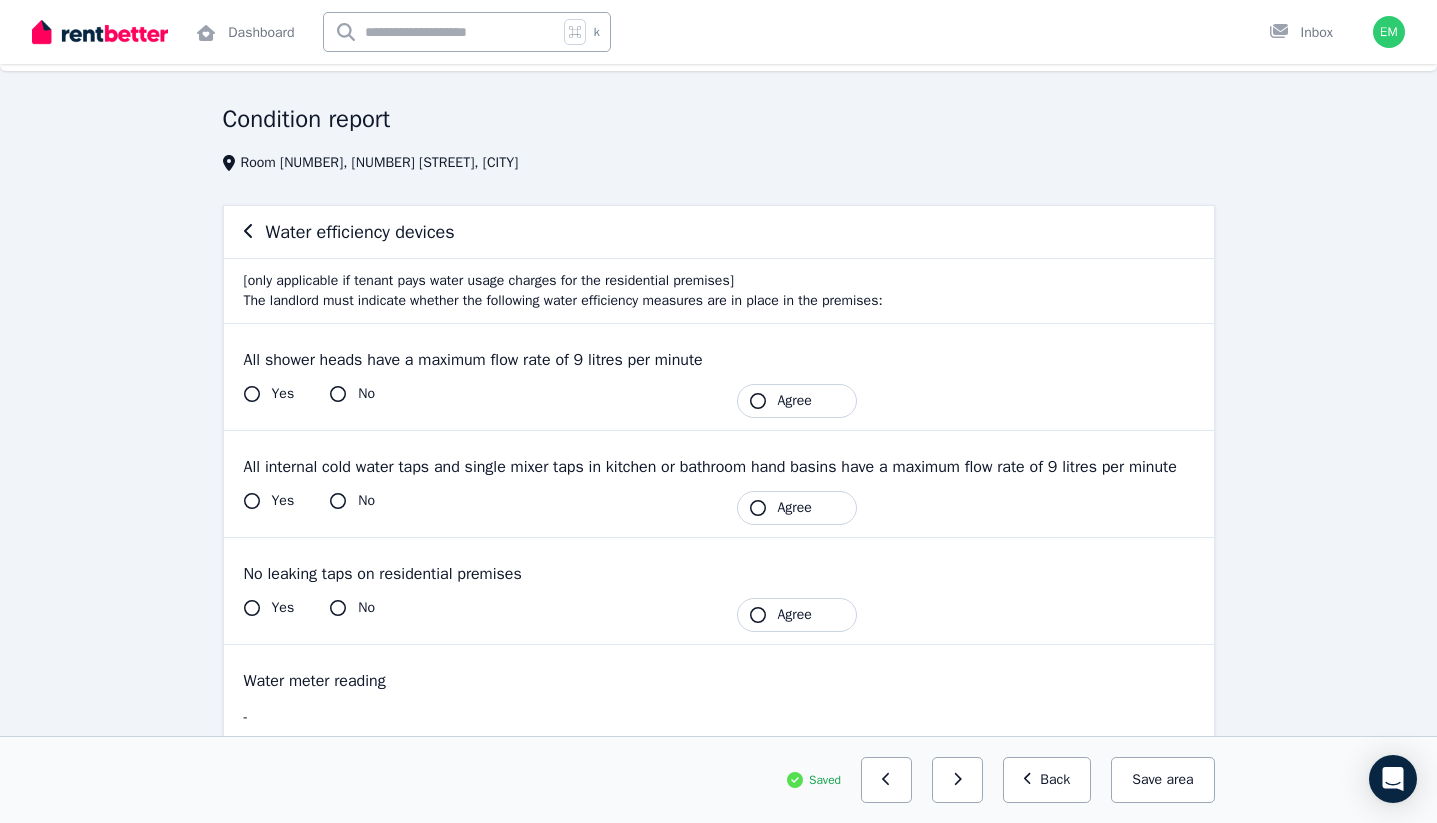 scroll, scrollTop: 0, scrollLeft: 0, axis: both 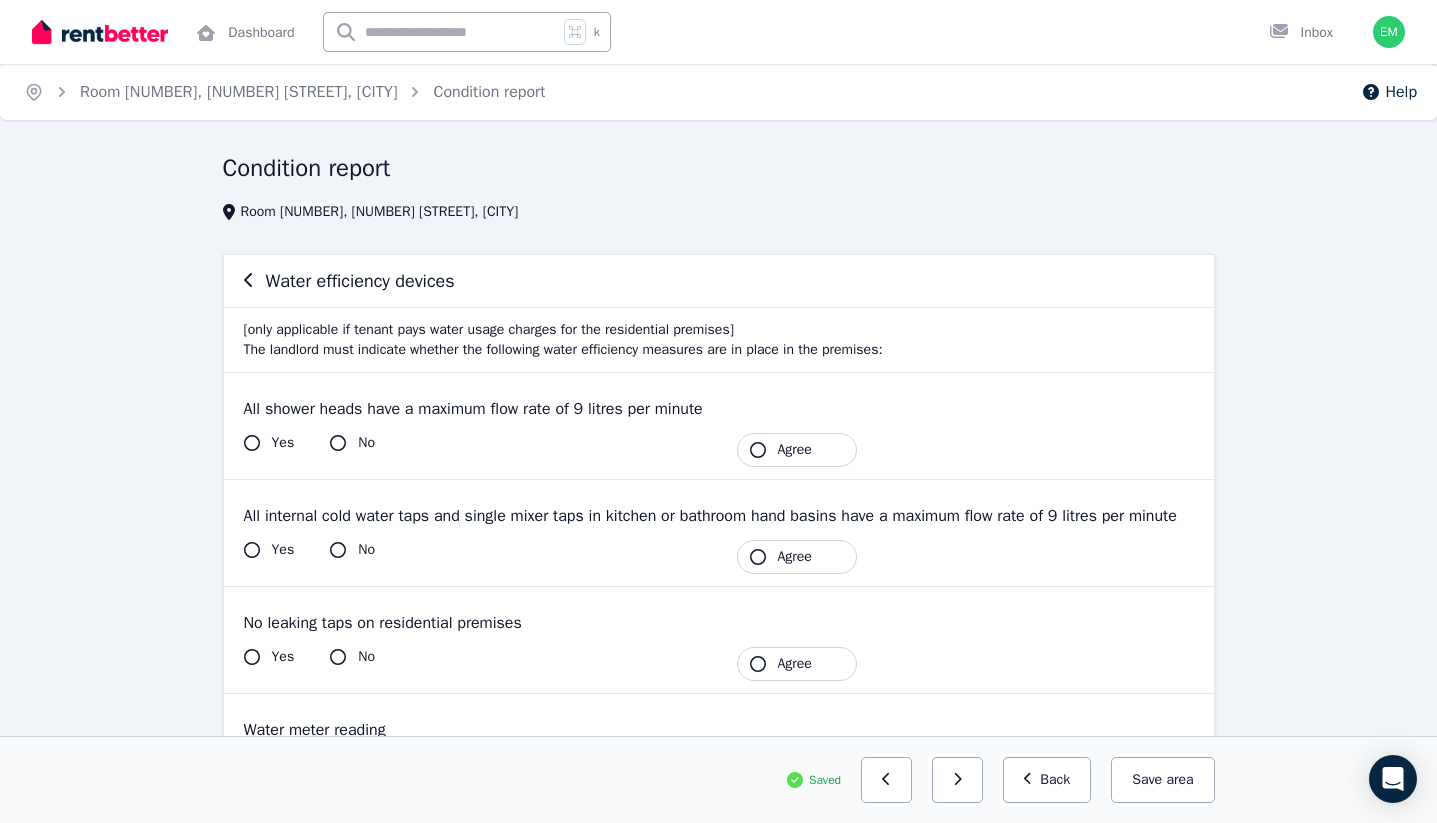 click on "Water efficiency devices" at bounding box center (719, 281) 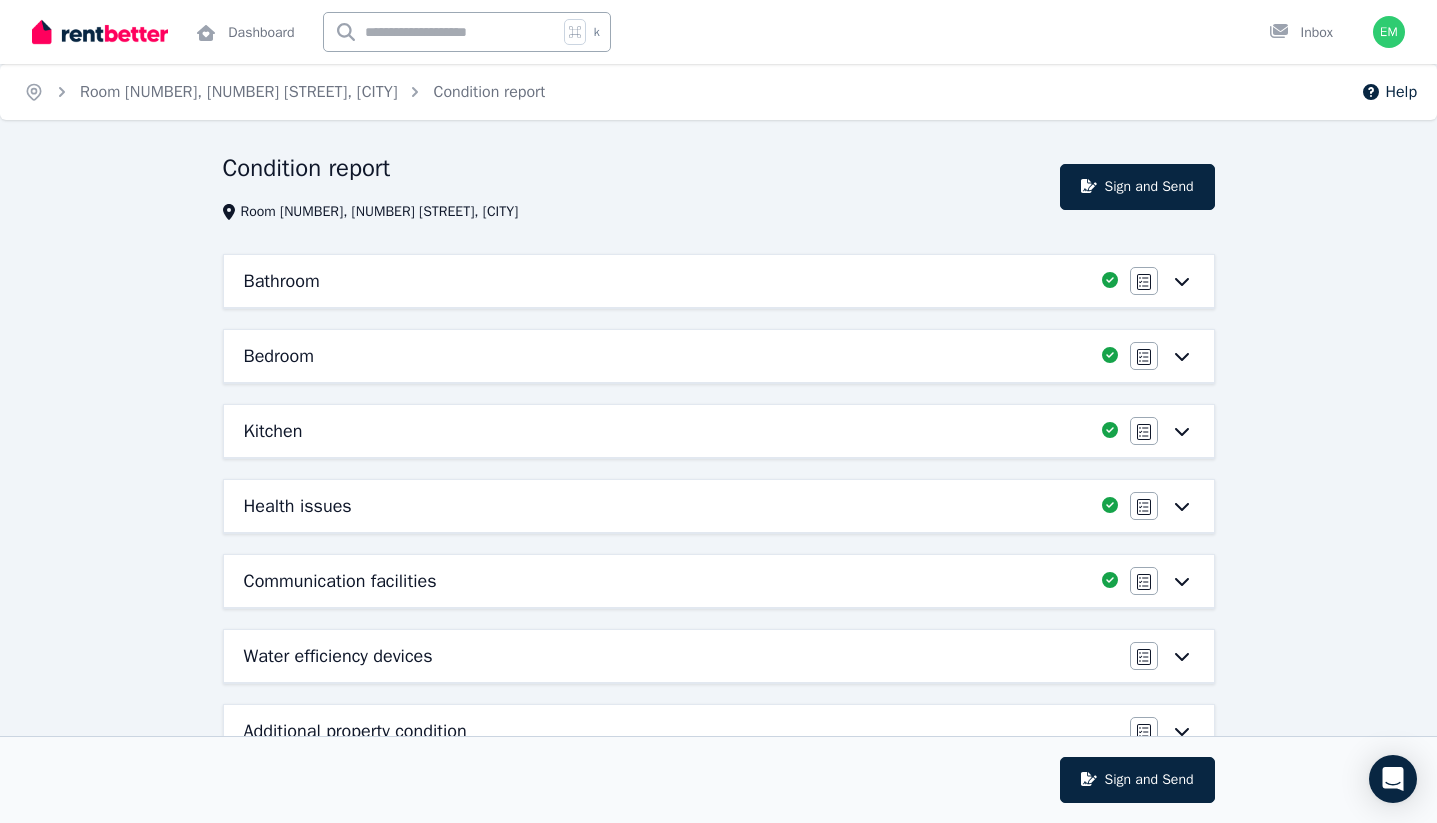 scroll, scrollTop: 59, scrollLeft: 0, axis: vertical 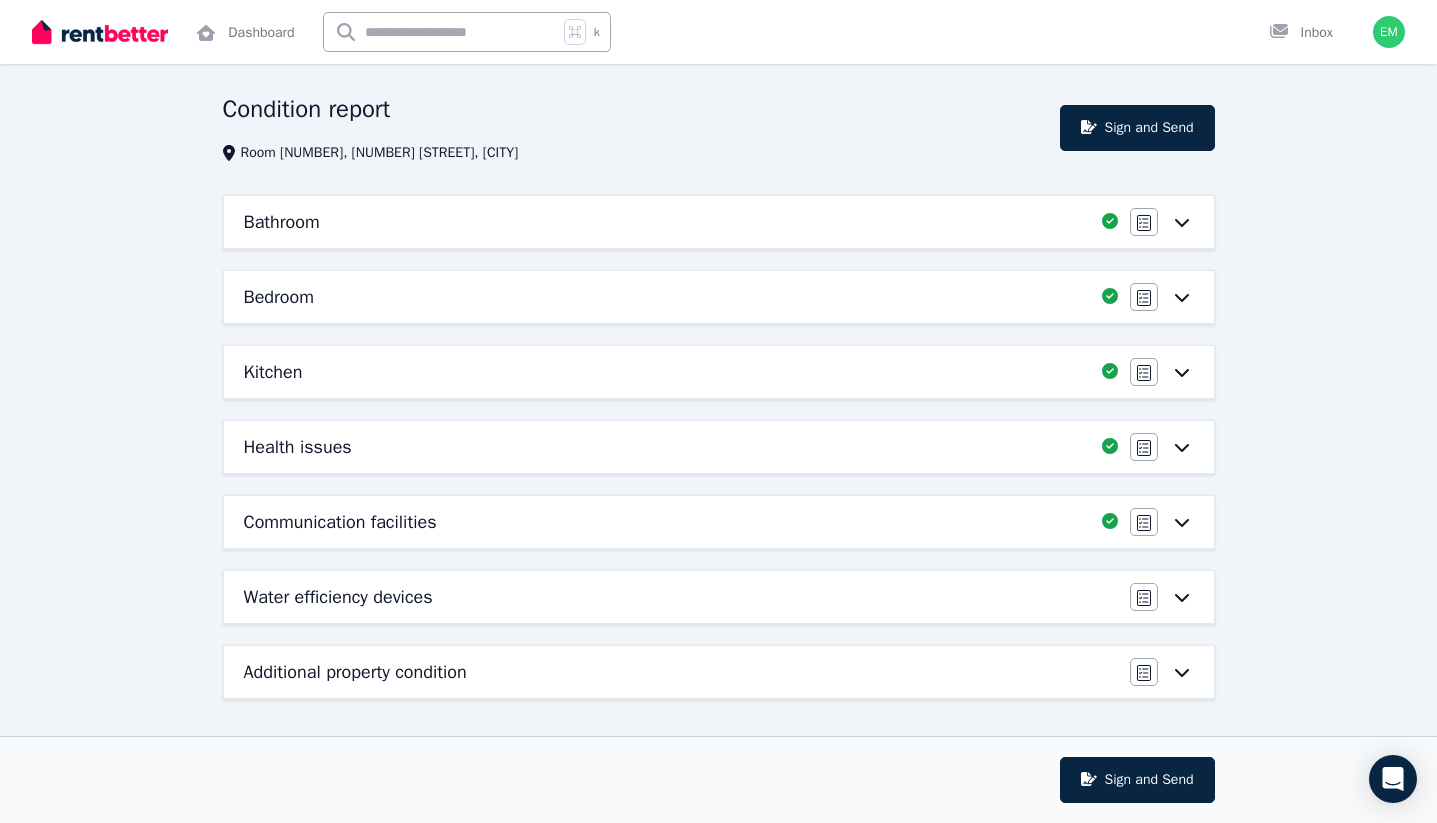 click 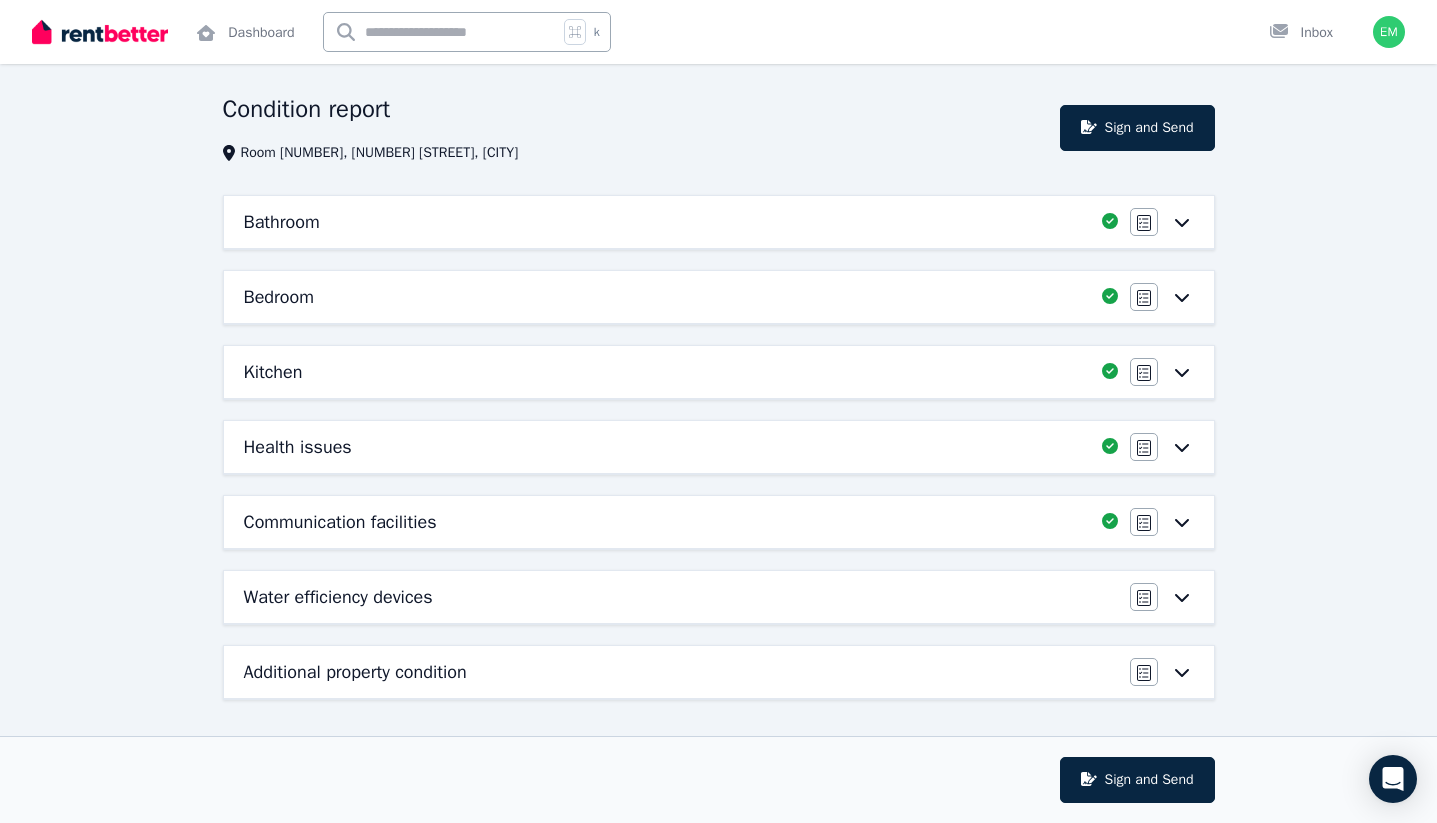 scroll, scrollTop: 0, scrollLeft: 0, axis: both 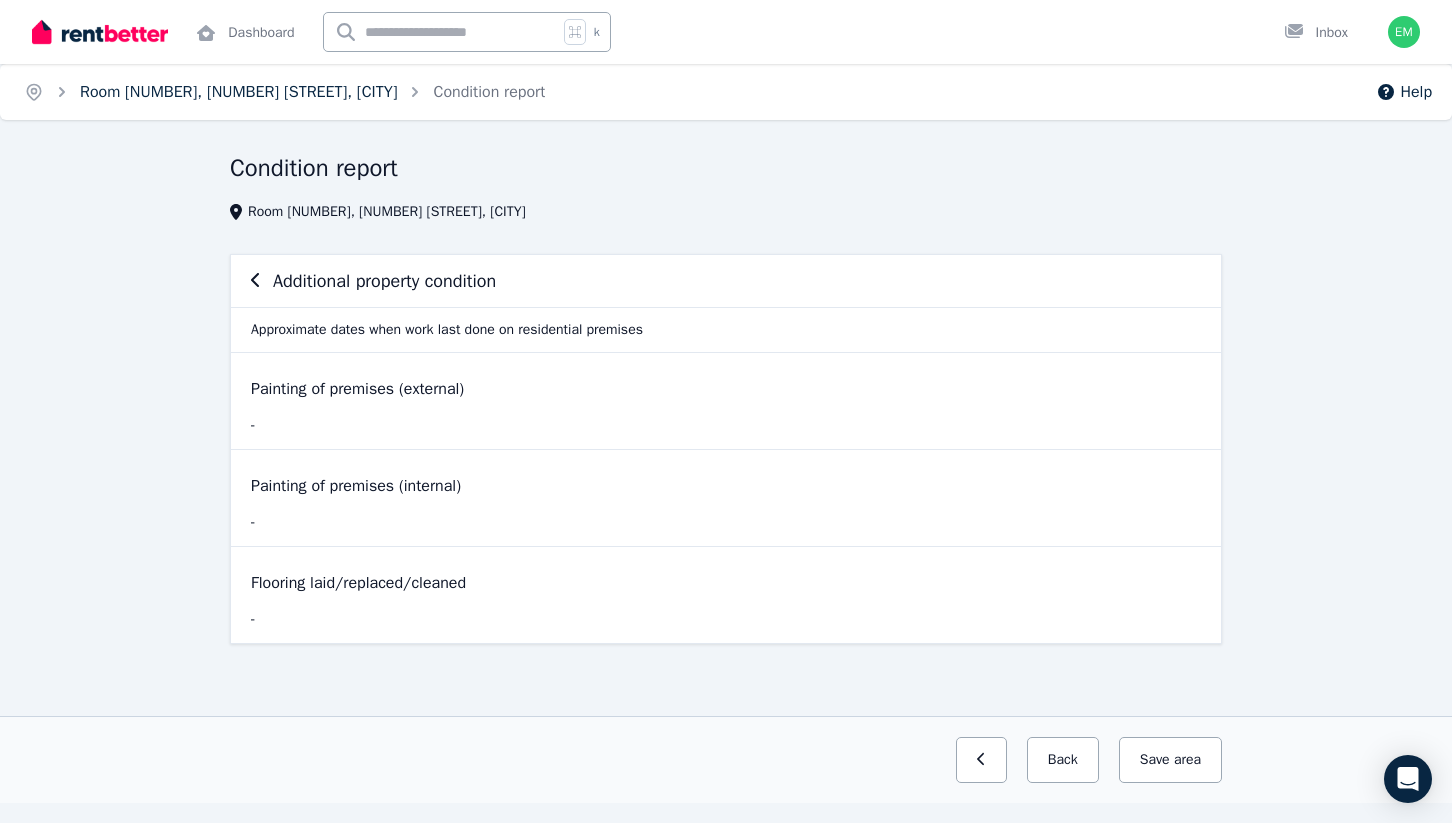 click on "Room [NUMBER], [NUMBER] [STREET], [CITY]" at bounding box center [238, 92] 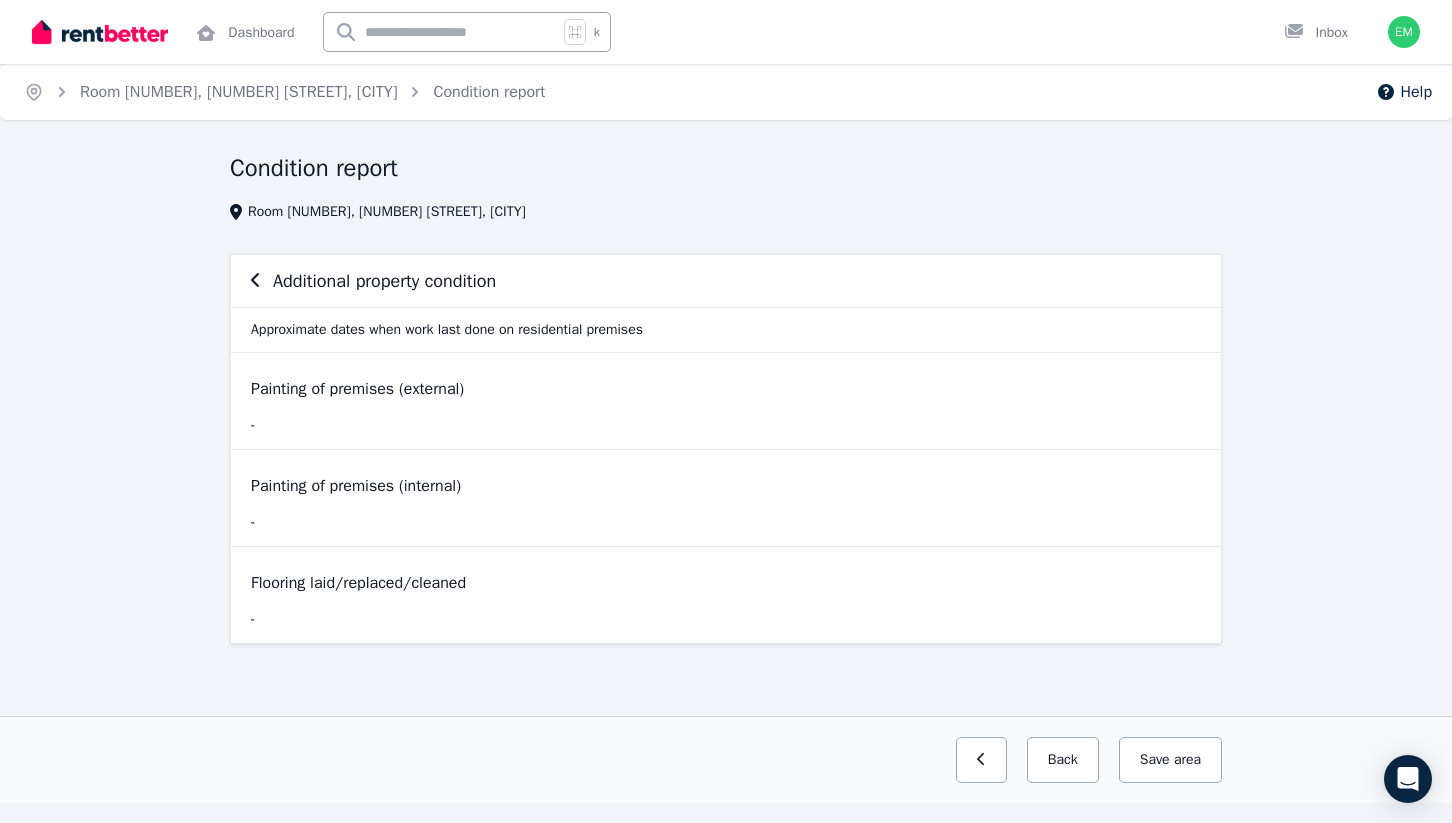 click 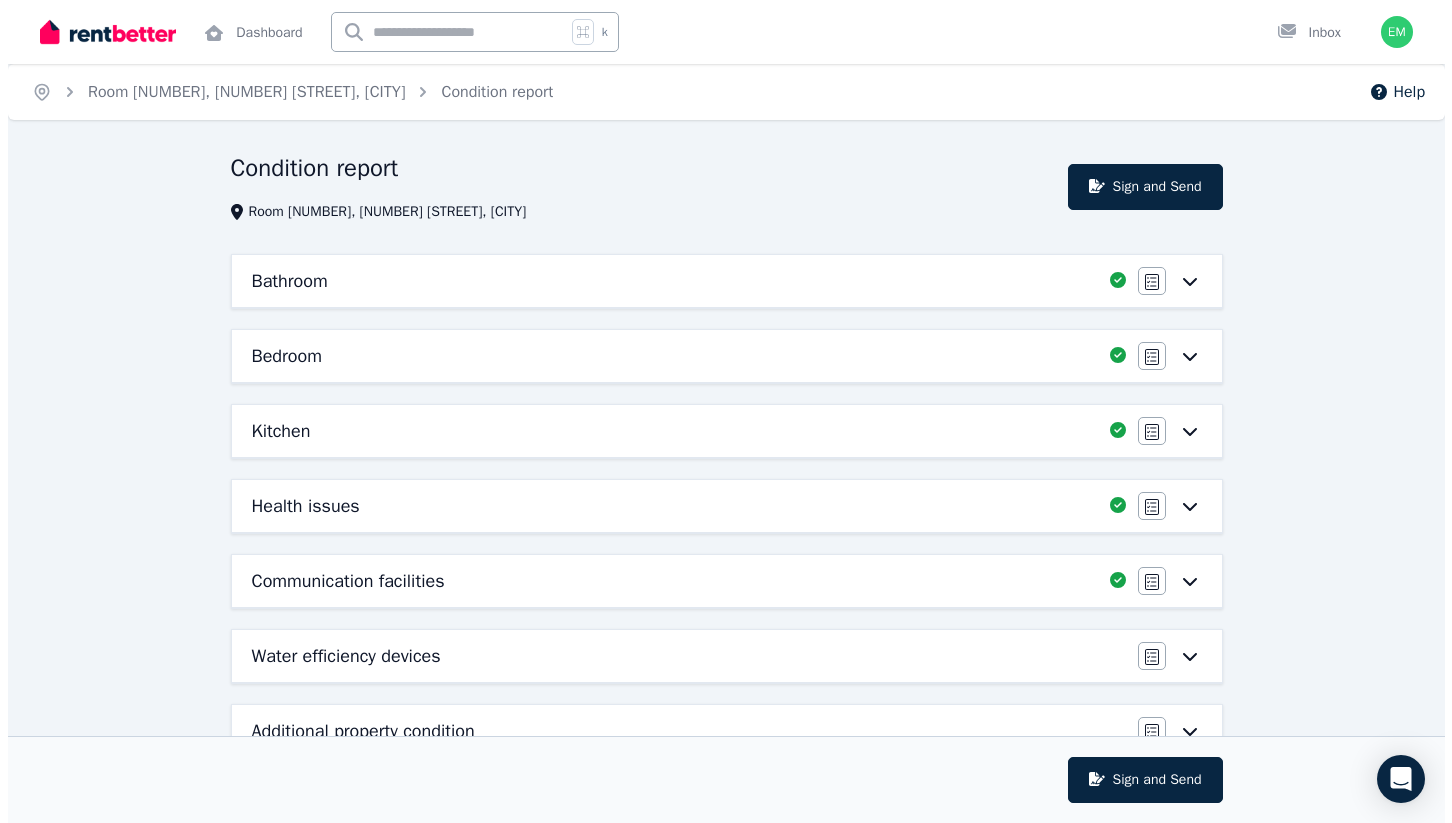 scroll, scrollTop: 59, scrollLeft: 0, axis: vertical 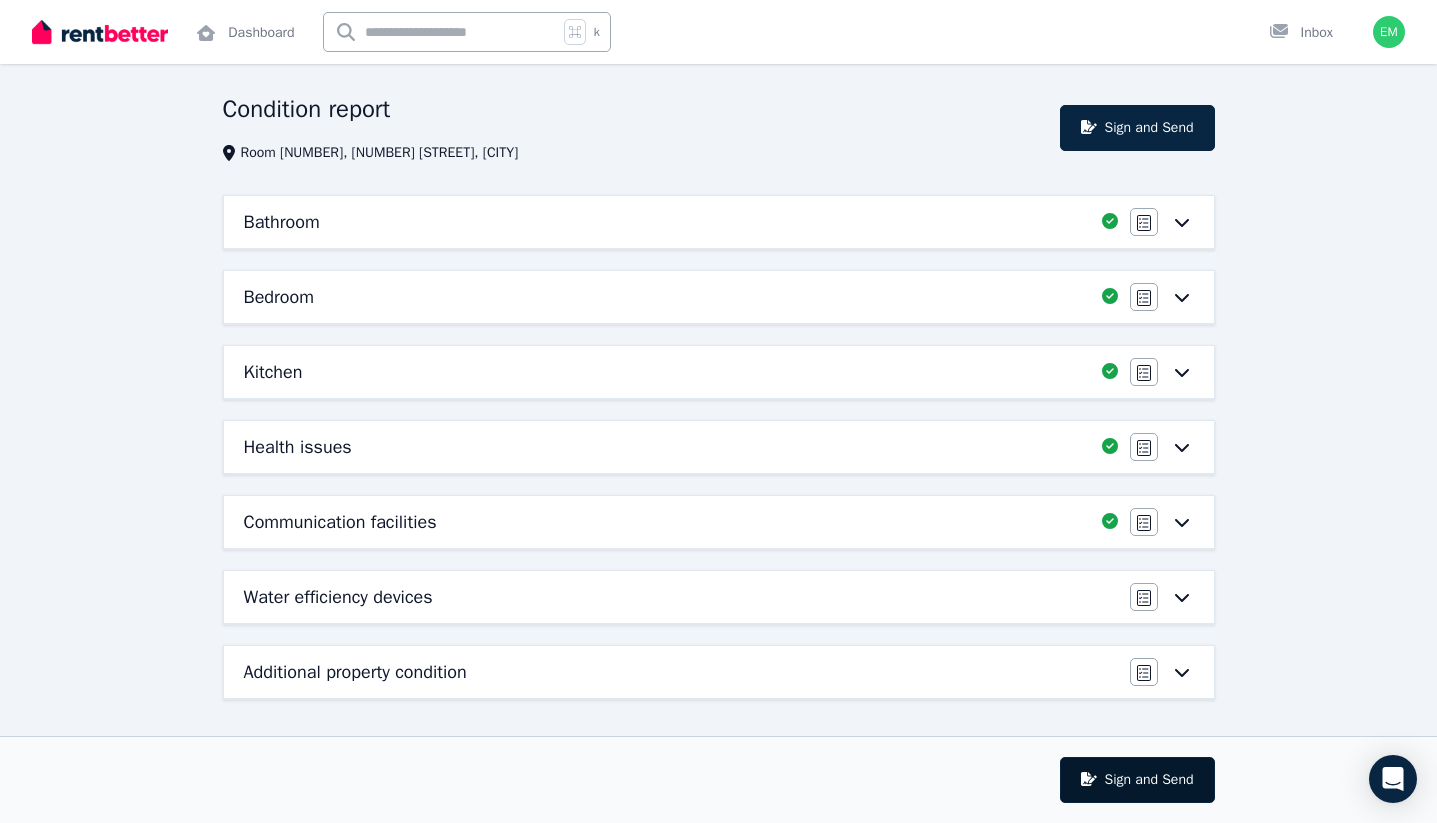 click on "Sign and Send" at bounding box center [1137, 780] 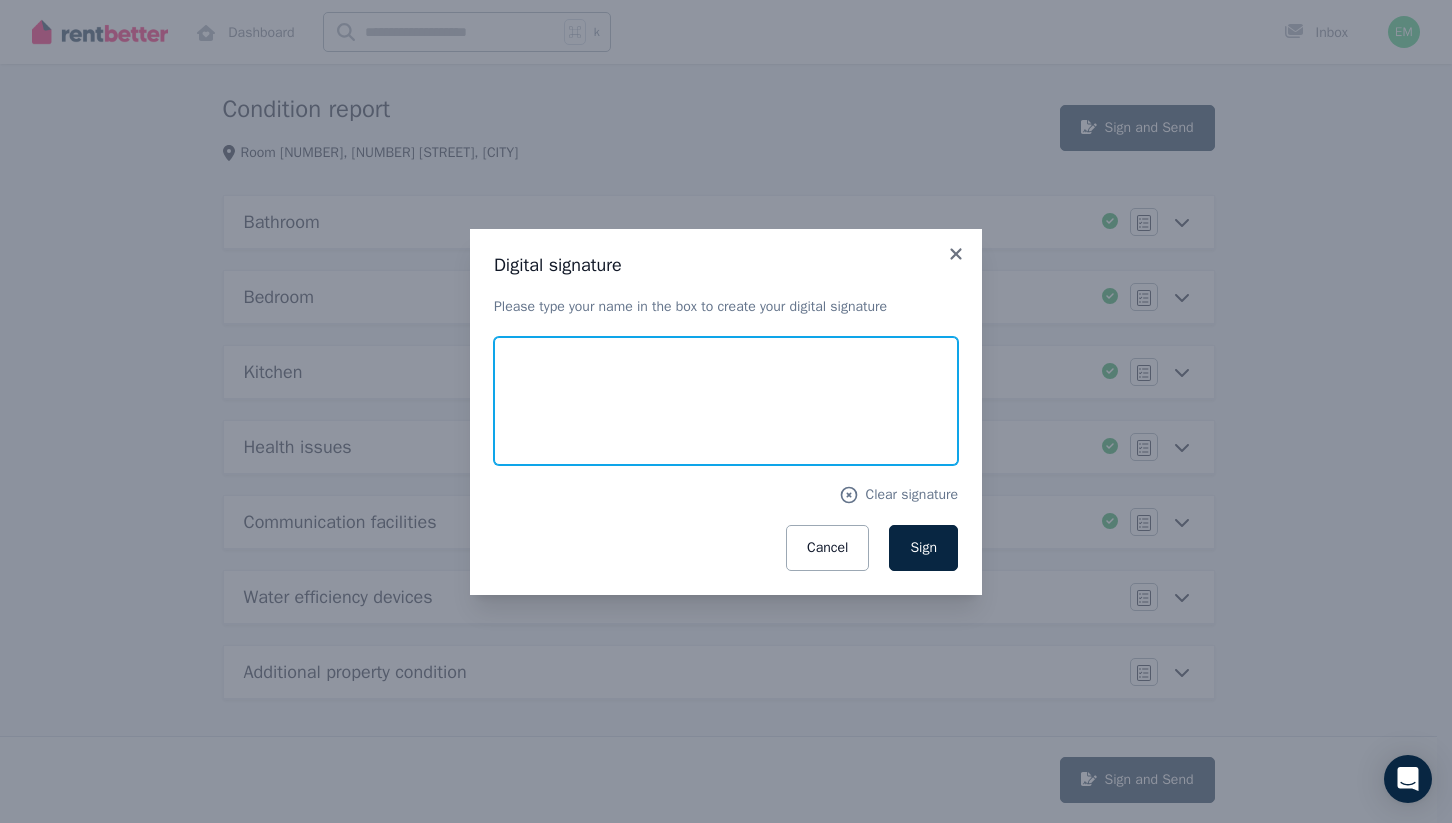 click at bounding box center [726, 401] 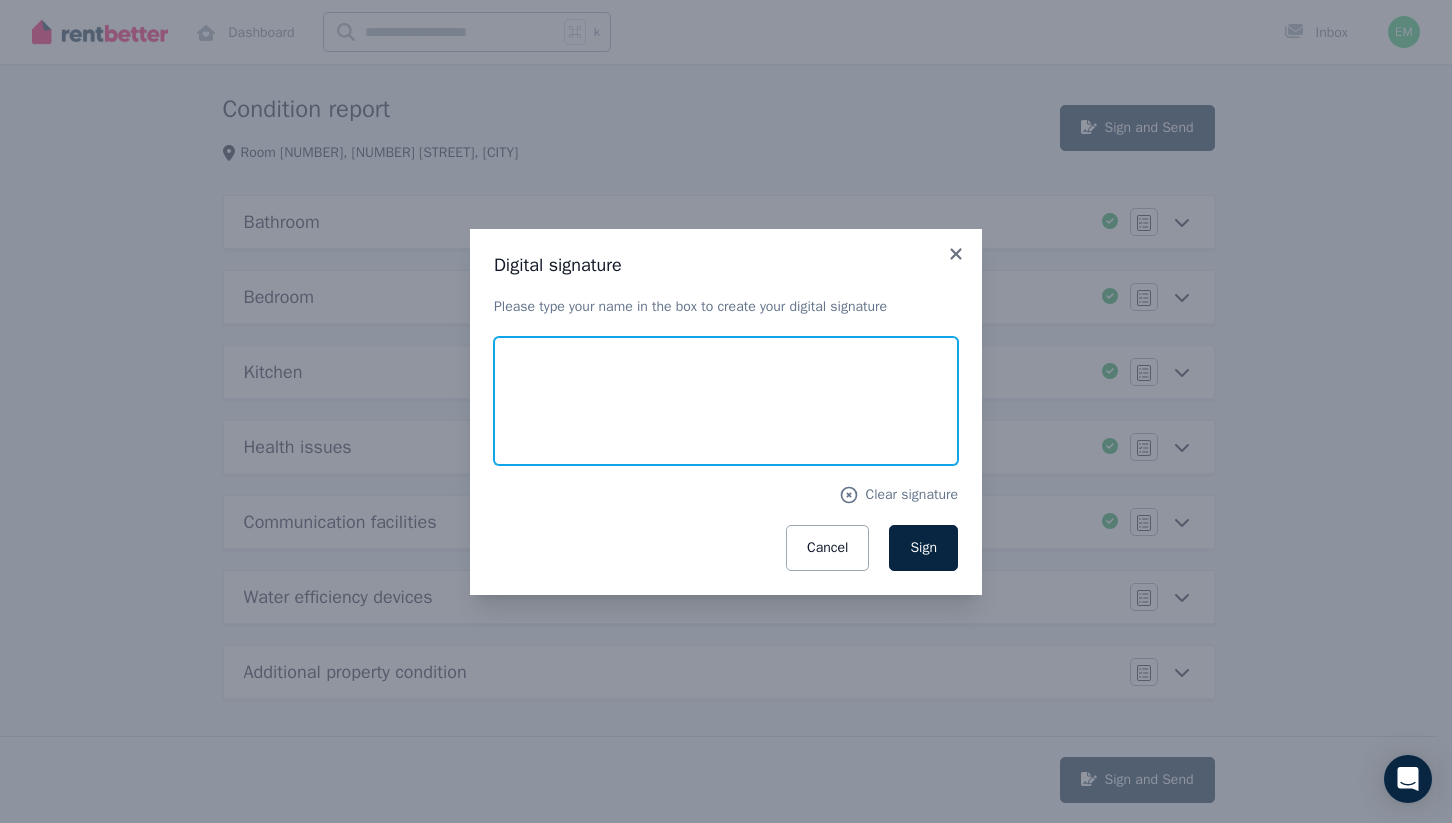 type on "**********" 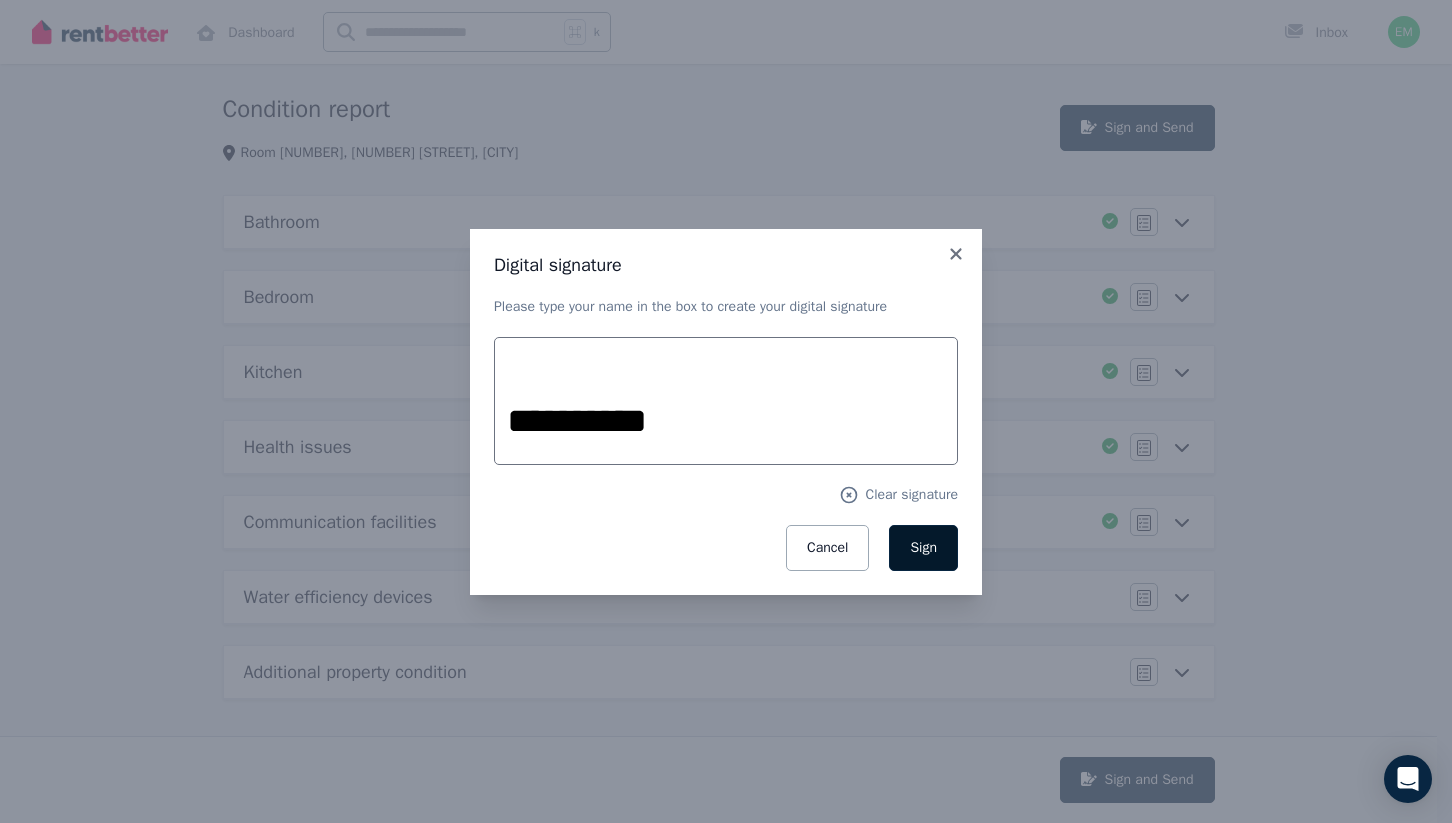 click on "Sign" at bounding box center [923, 547] 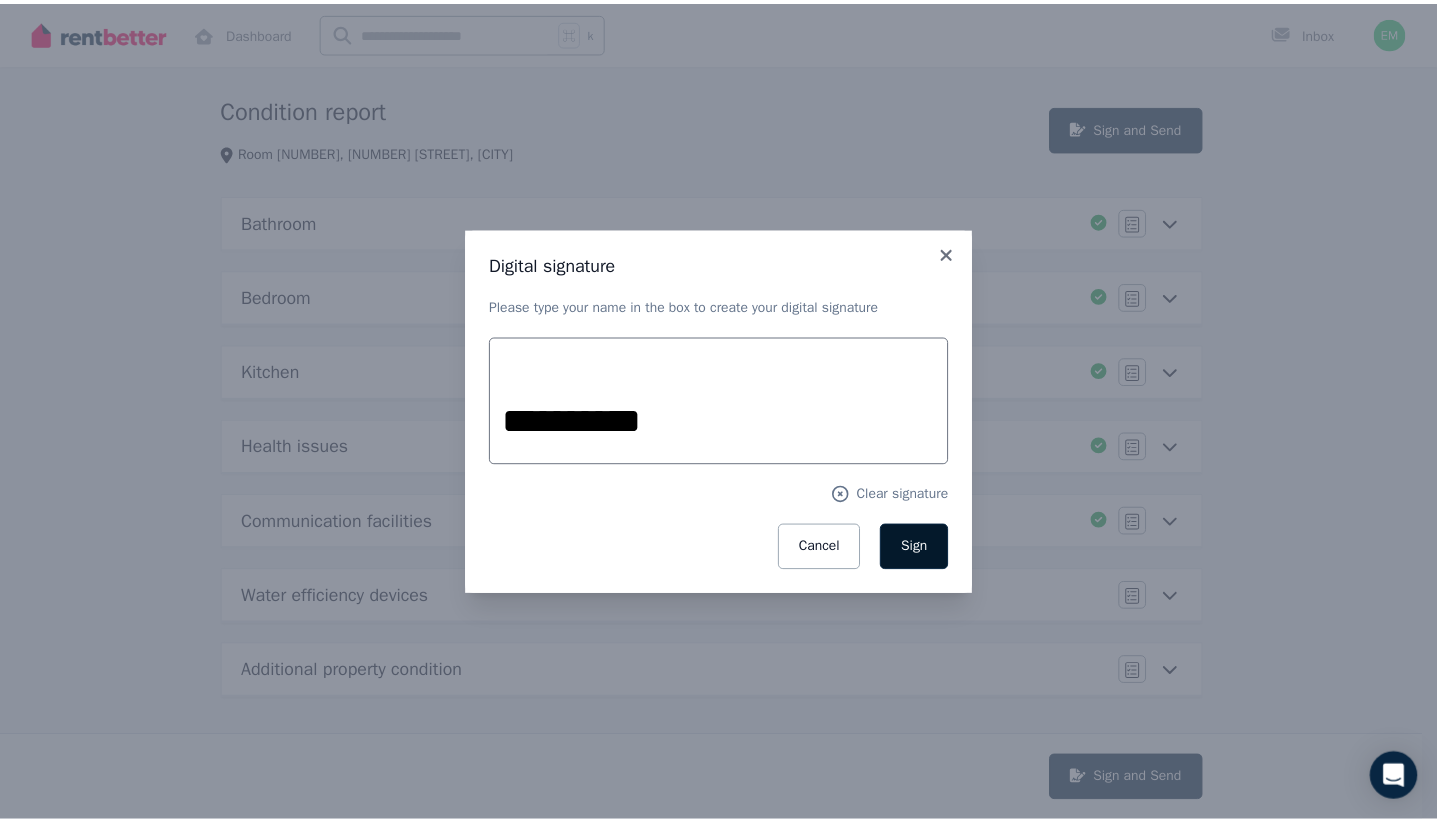 scroll, scrollTop: 57, scrollLeft: 0, axis: vertical 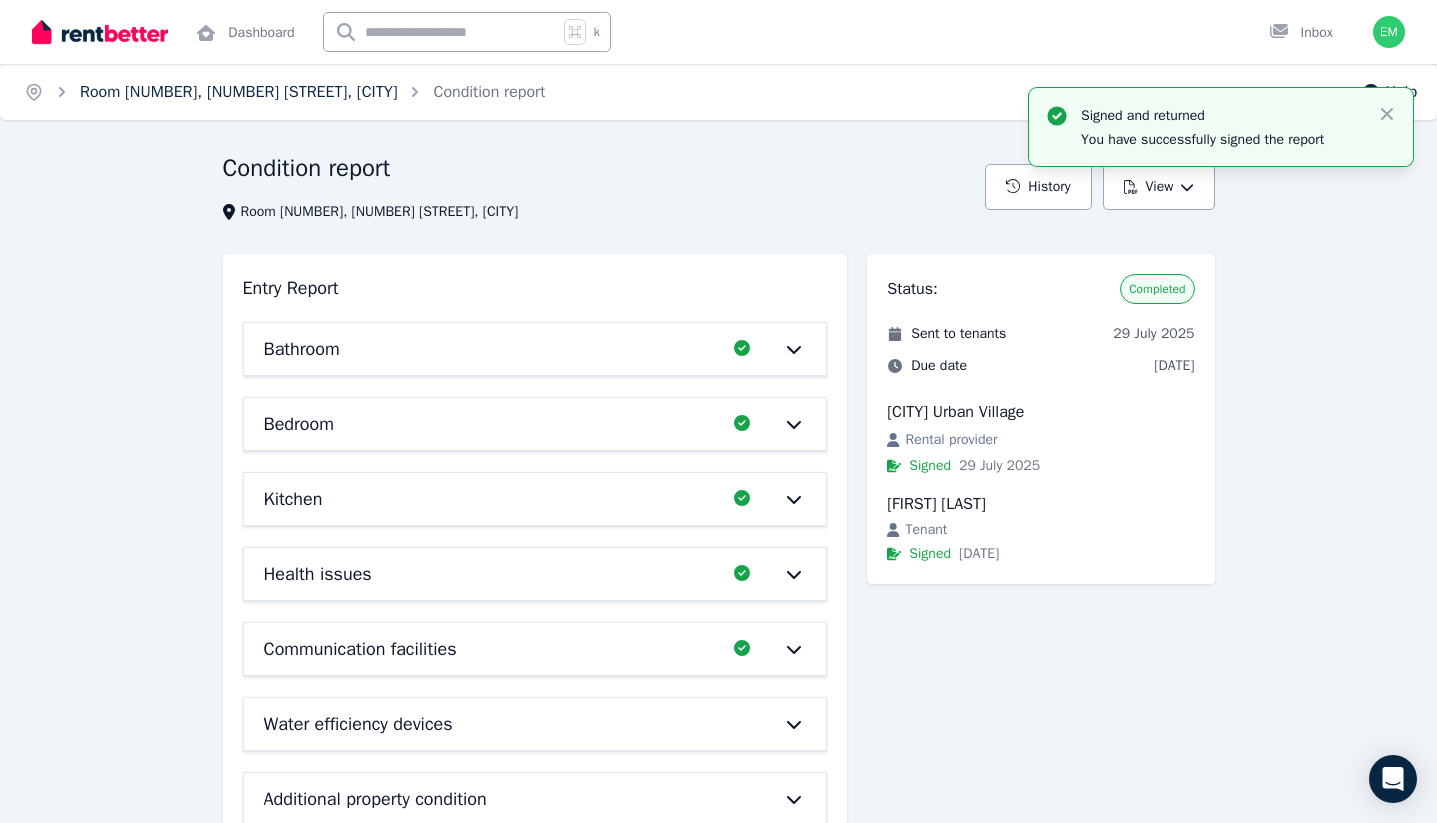 click on "Room [NUMBER], [NUMBER] [STREET], [CITY]" at bounding box center (238, 92) 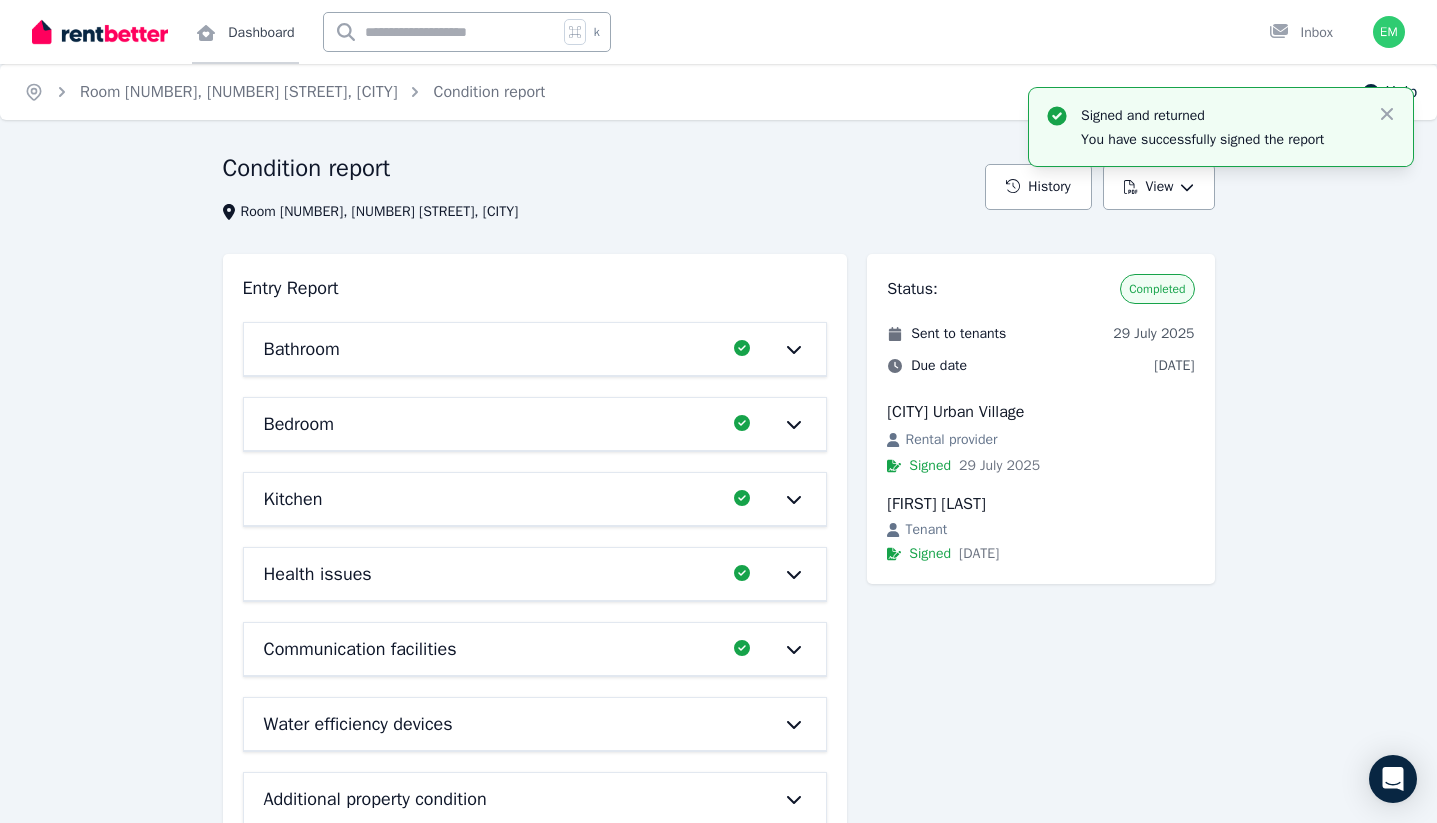 click on "Dashboard" at bounding box center [245, 32] 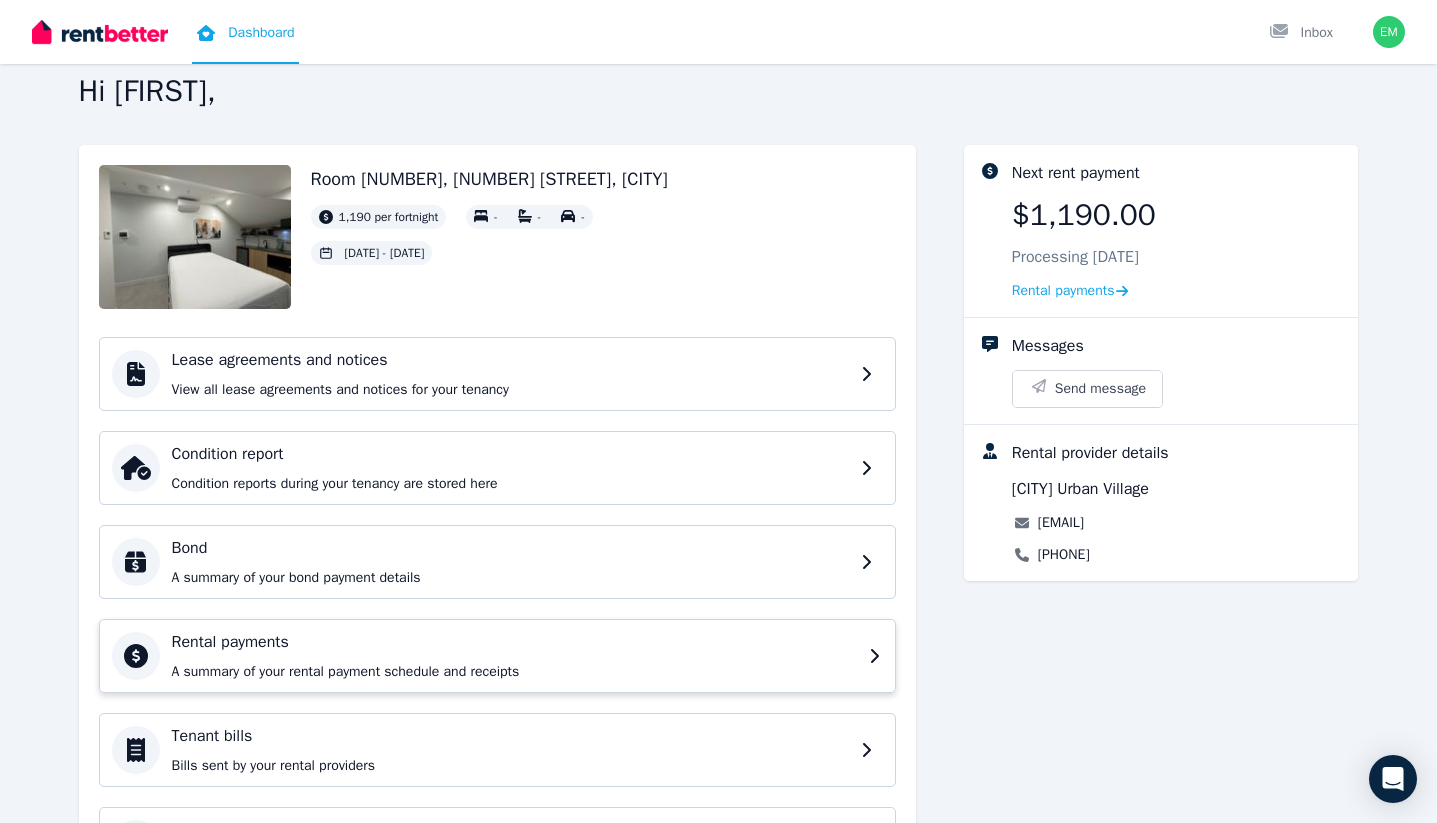 scroll, scrollTop: 0, scrollLeft: 0, axis: both 